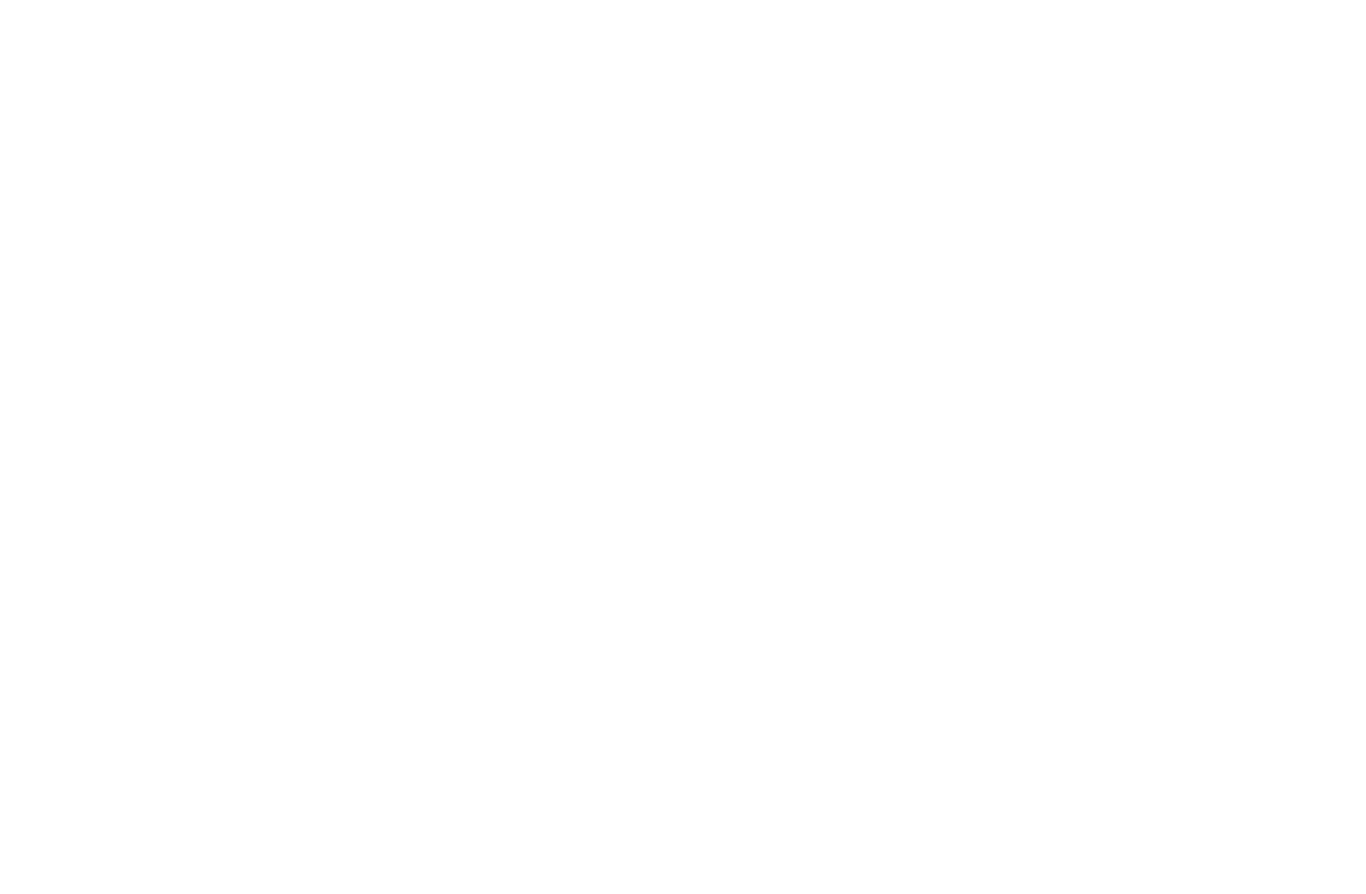 scroll, scrollTop: 0, scrollLeft: 0, axis: both 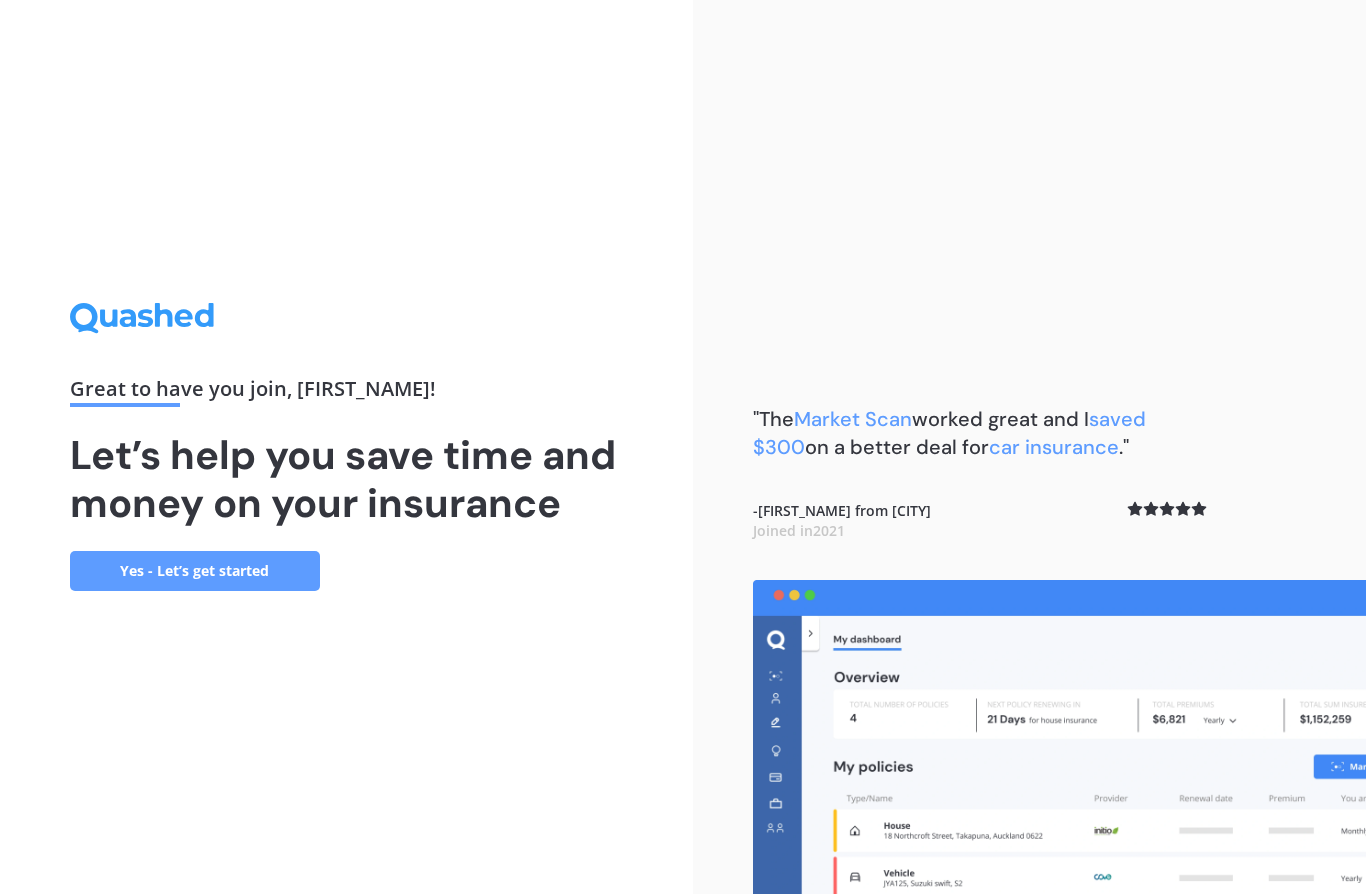 click on "Yes - Let’s get started" at bounding box center [195, 571] 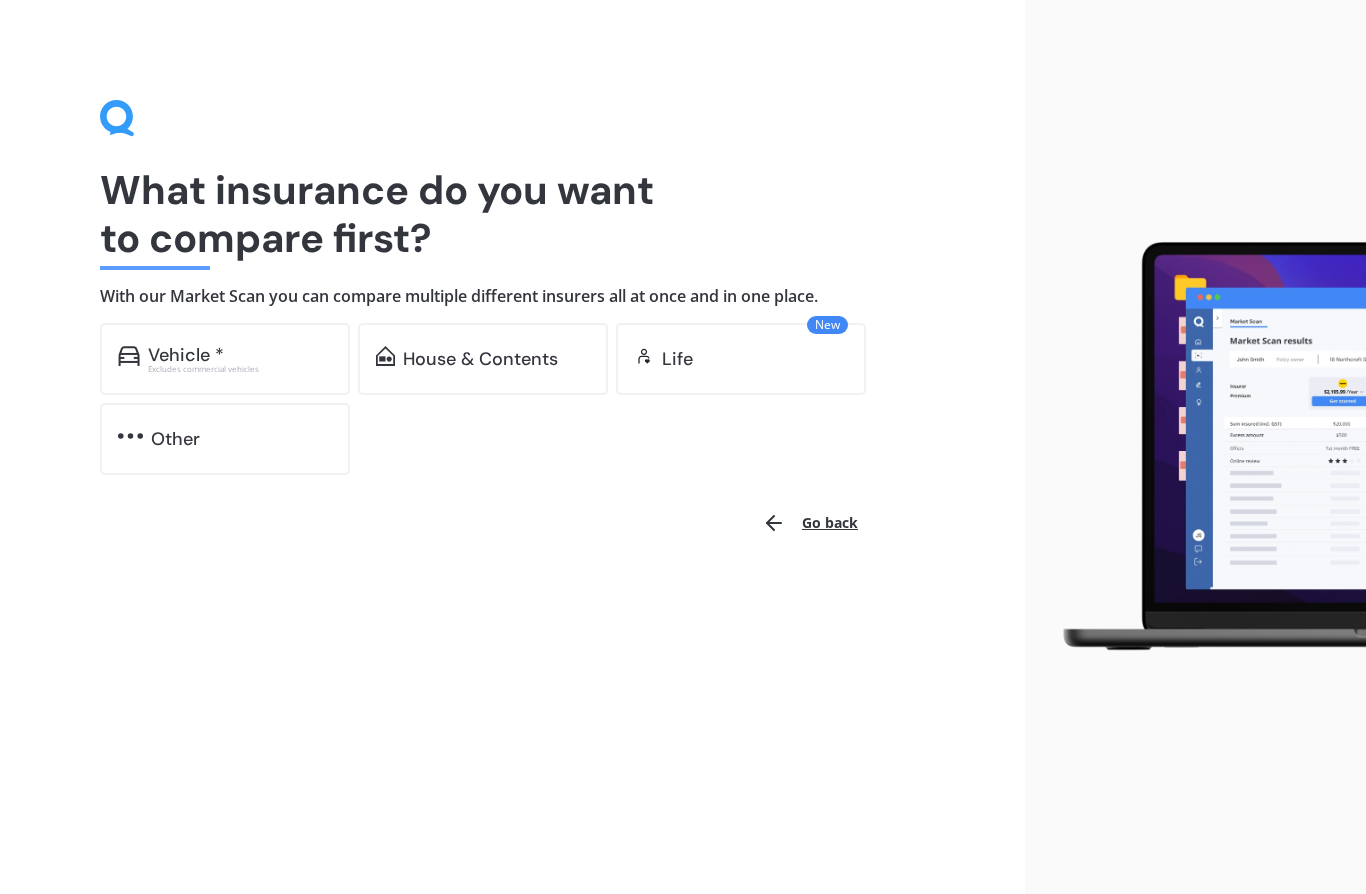 scroll, scrollTop: 0, scrollLeft: 0, axis: both 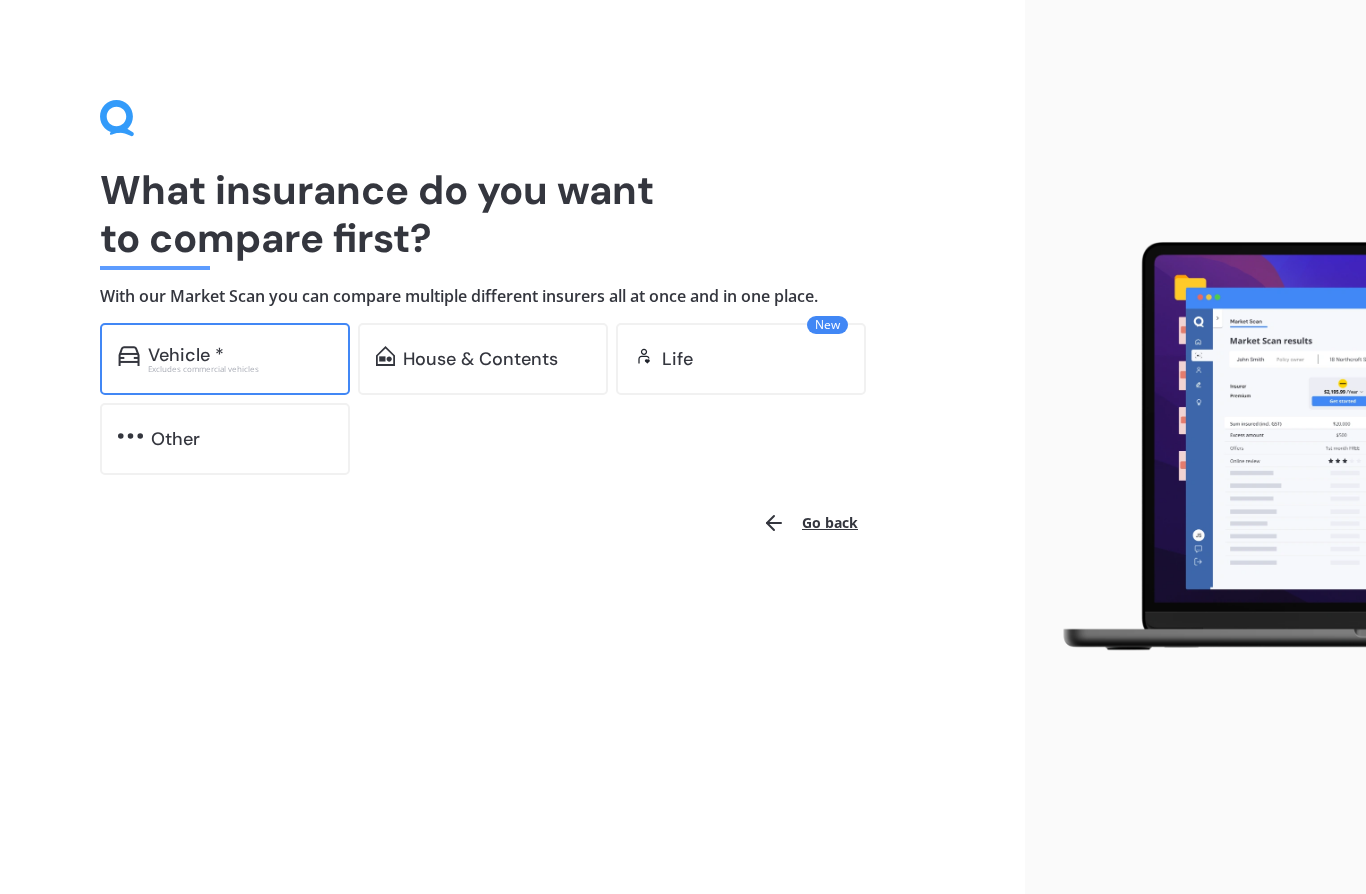 click on "Excludes commercial vehicles" at bounding box center [240, 369] 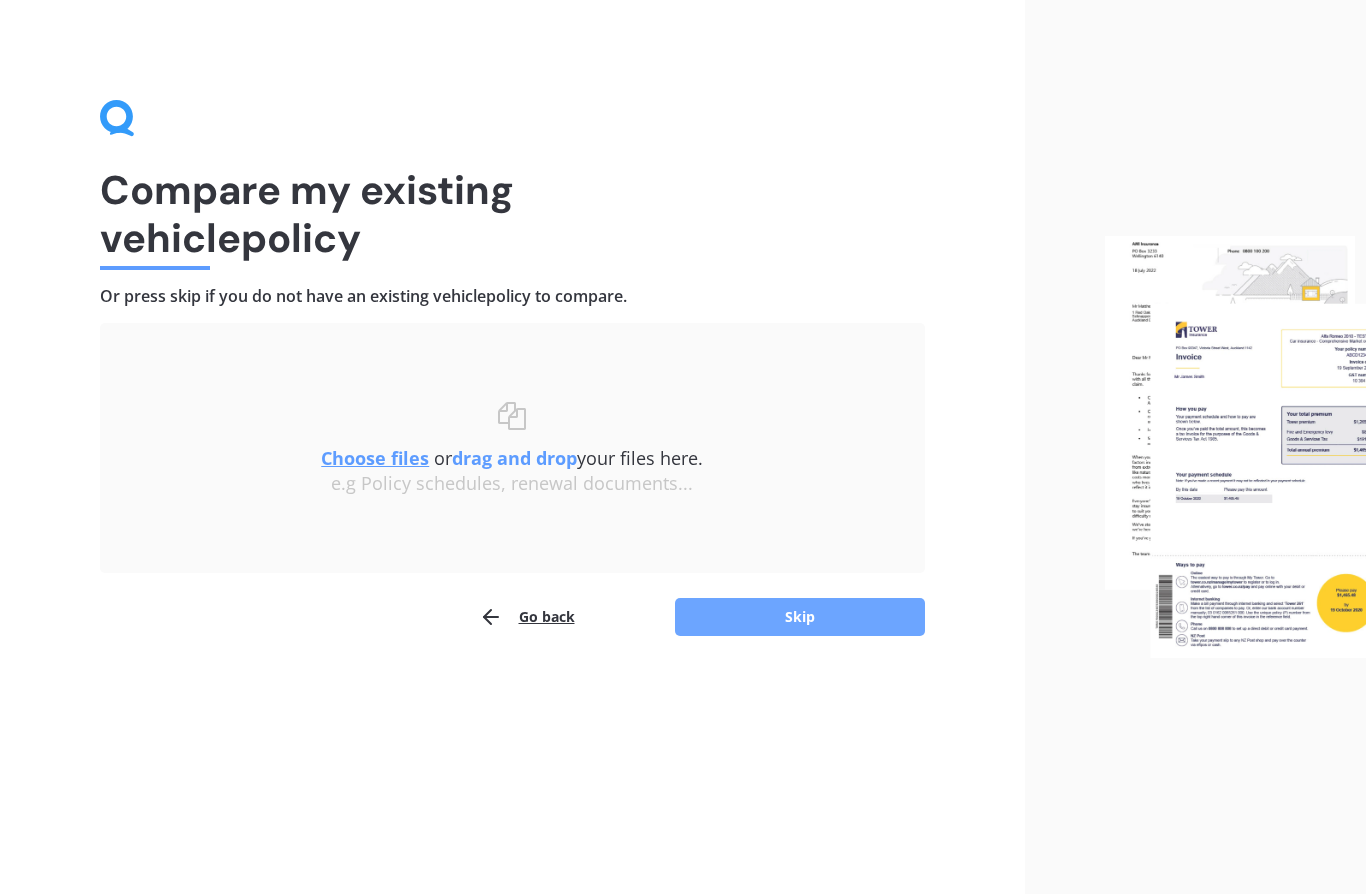click on "Skip" at bounding box center (800, 617) 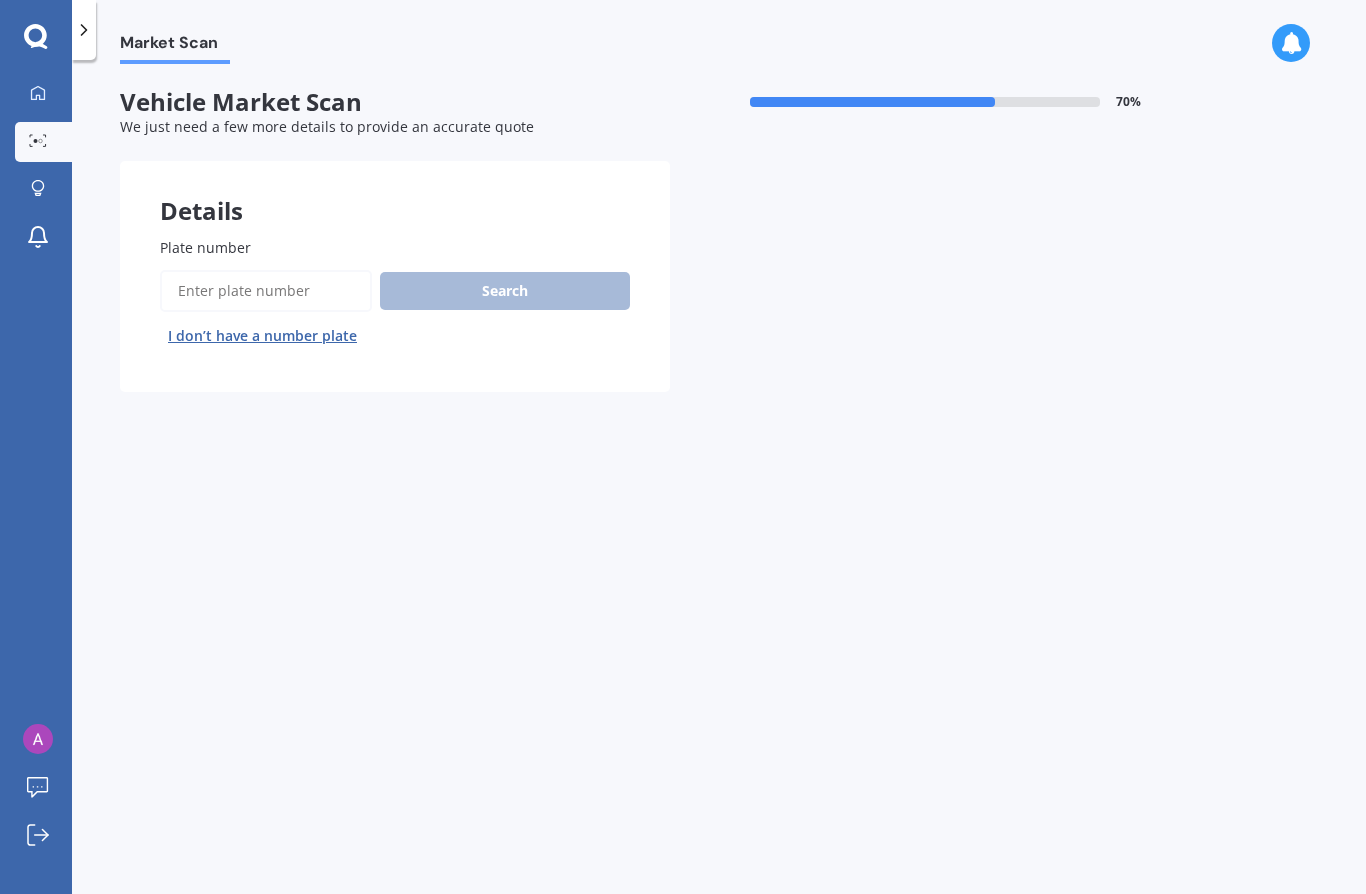 click on "I don’t have a number plate" at bounding box center [262, 336] 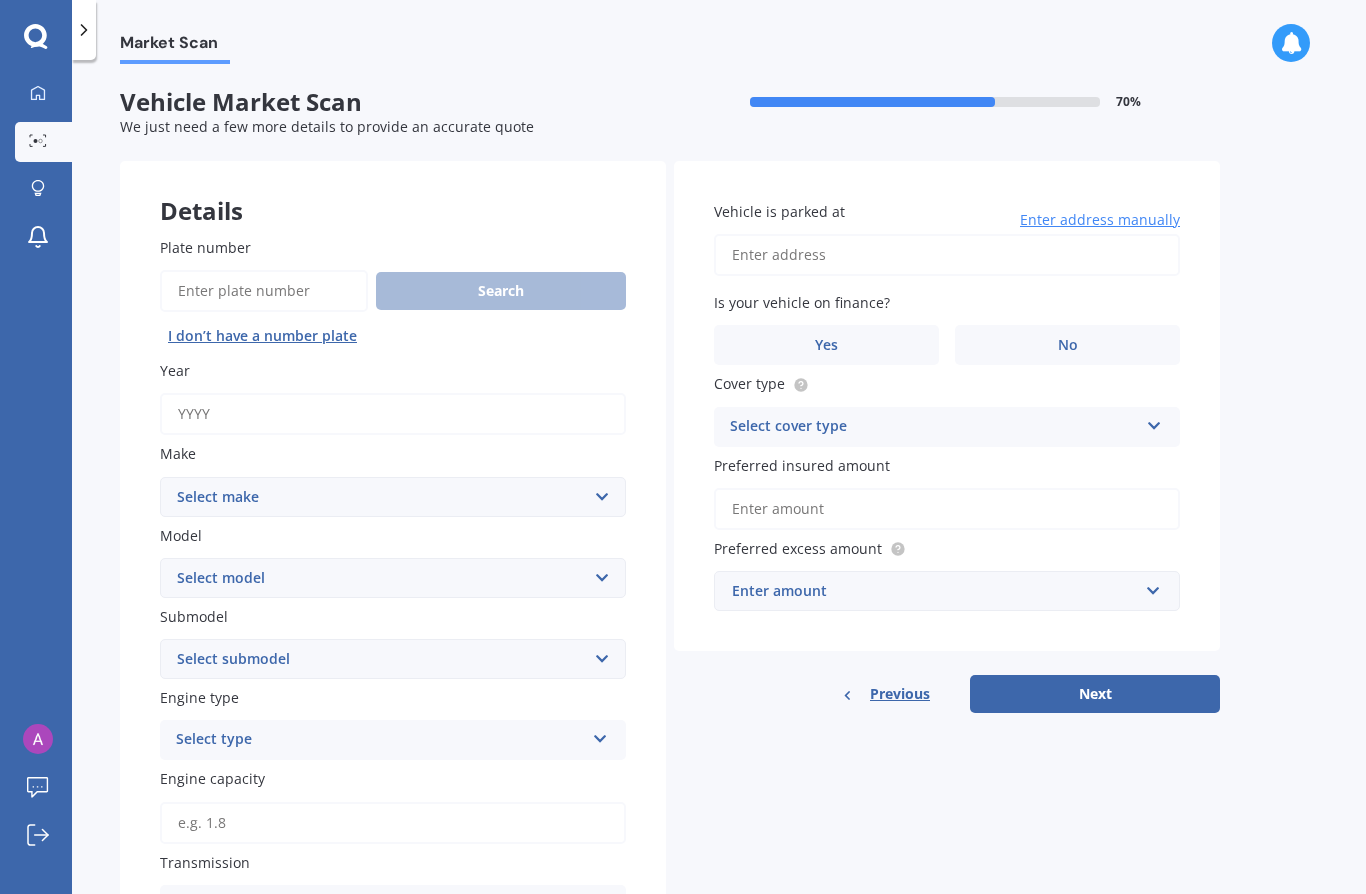 click on "Year" at bounding box center [393, 414] 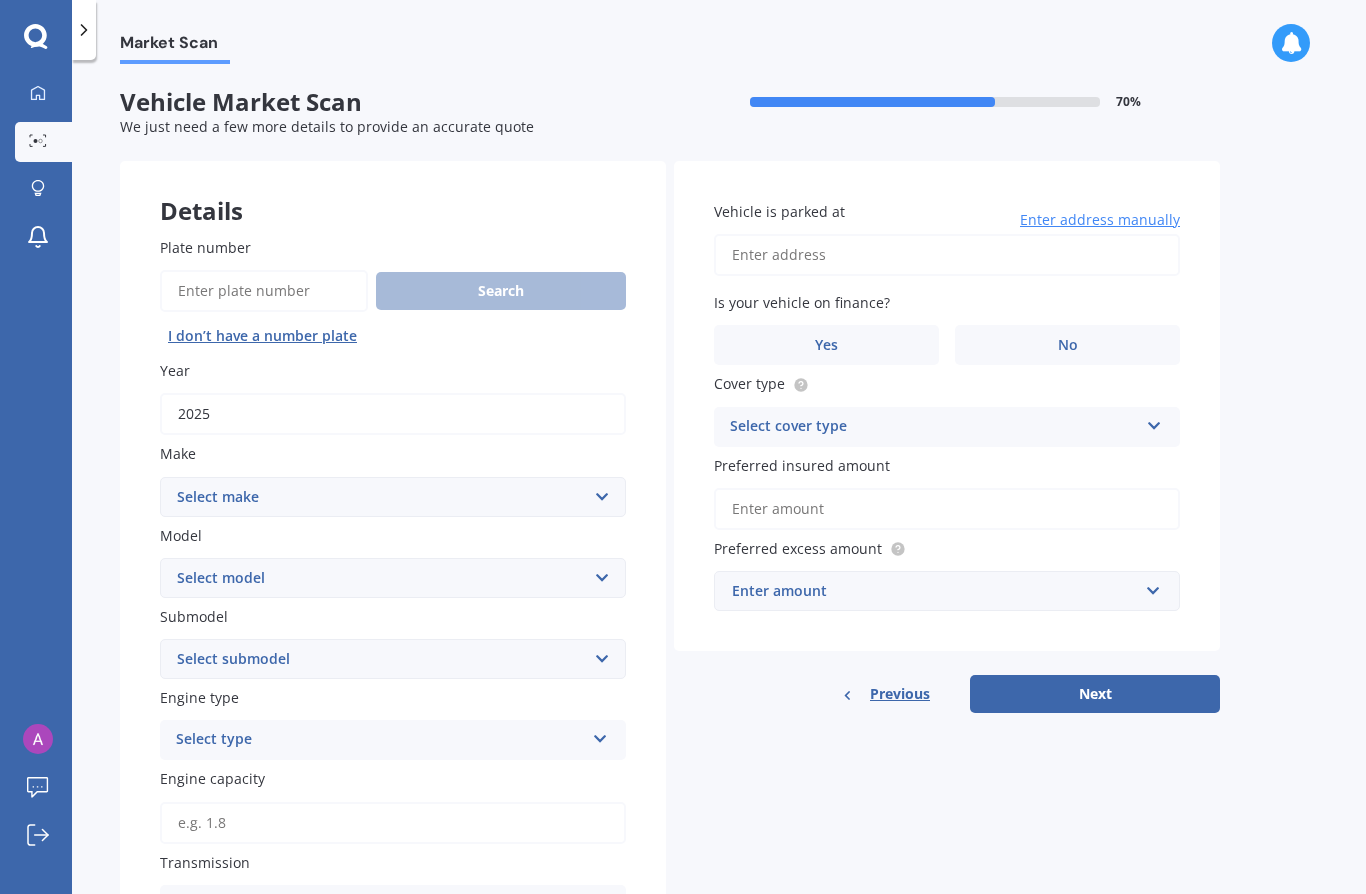 type on "2025" 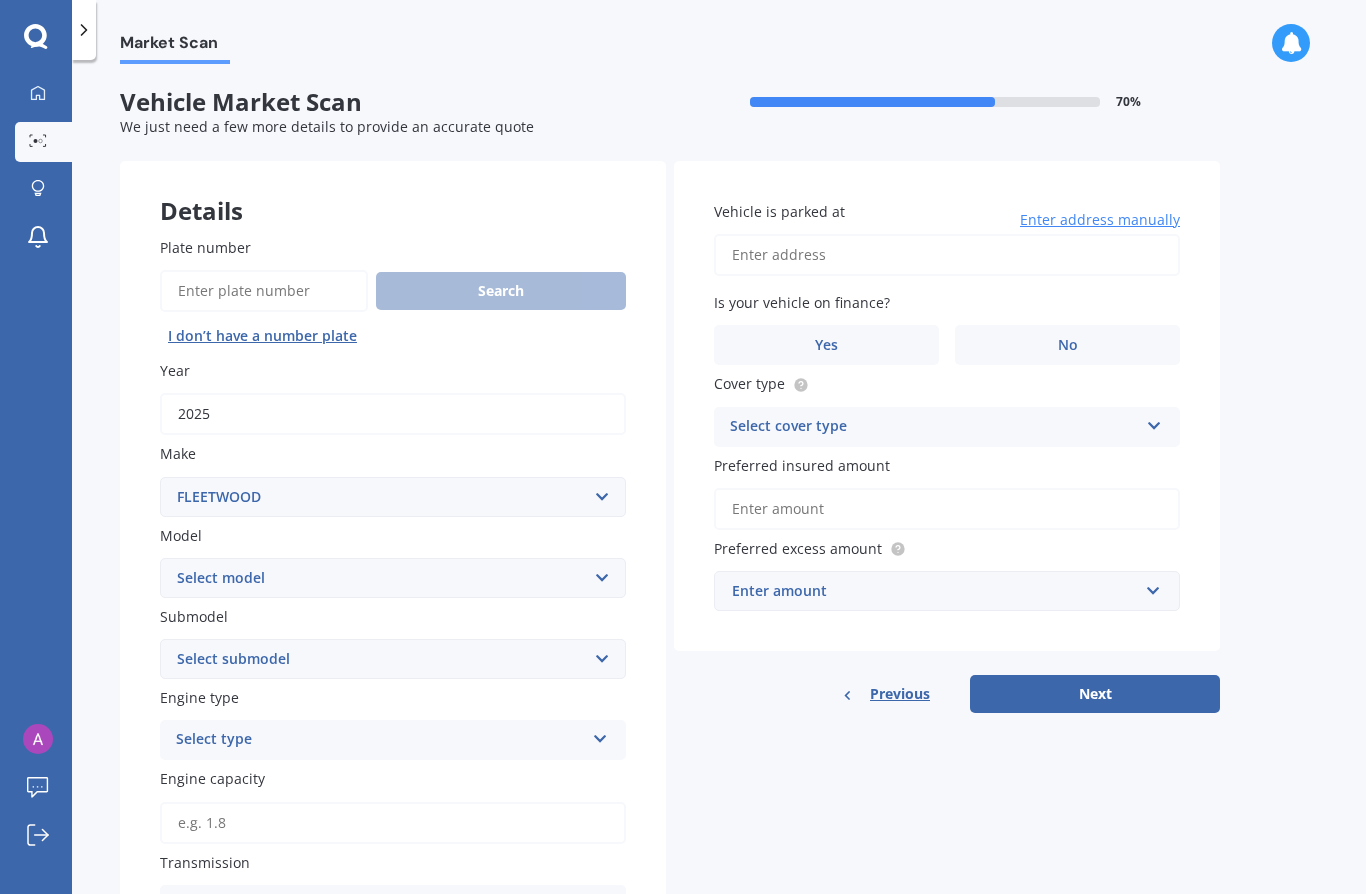 select on "FORD" 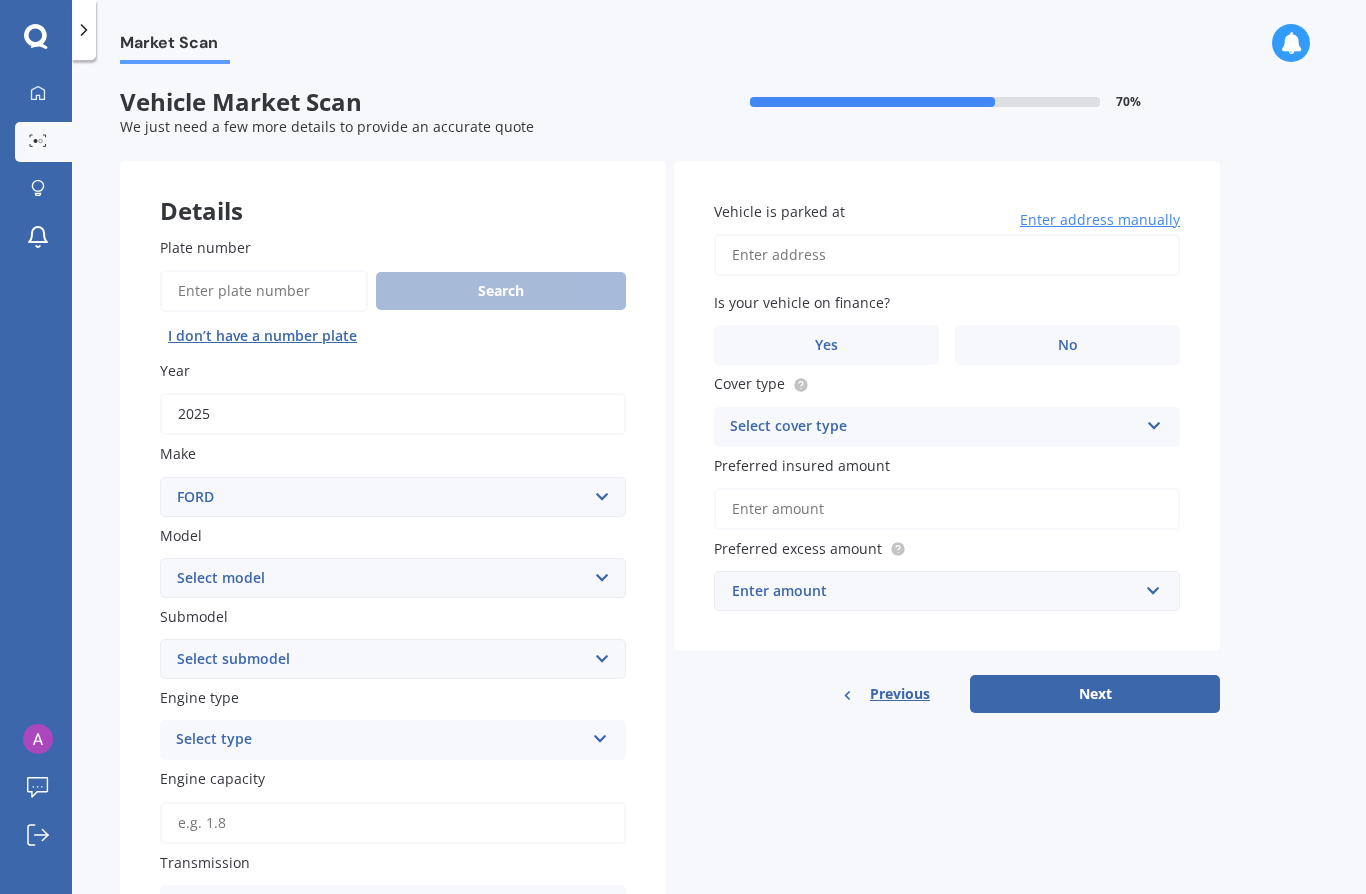 select on "[VEHICLE_MODEL]" 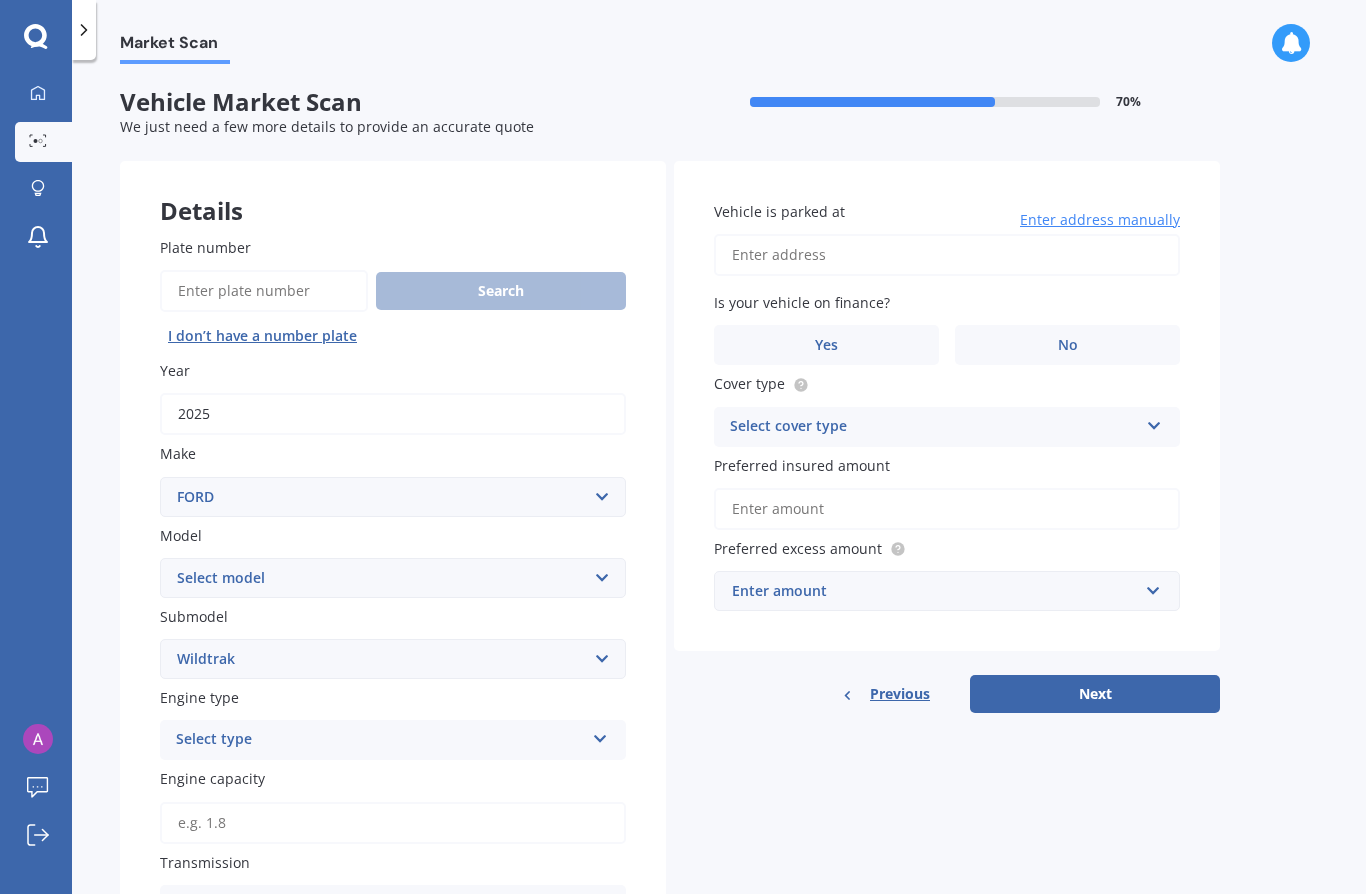 click on "Select type" at bounding box center (380, 740) 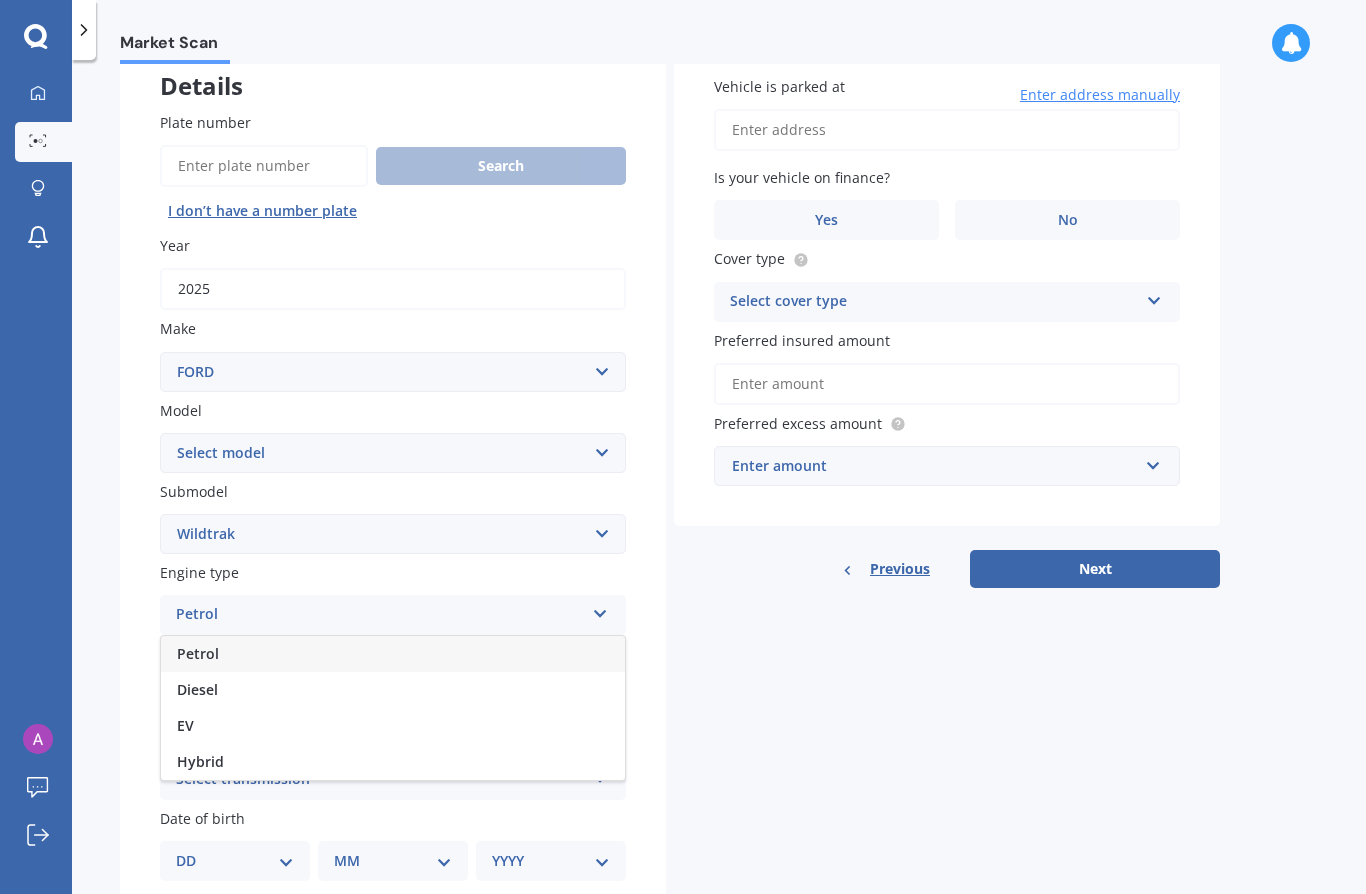 scroll, scrollTop: 137, scrollLeft: 0, axis: vertical 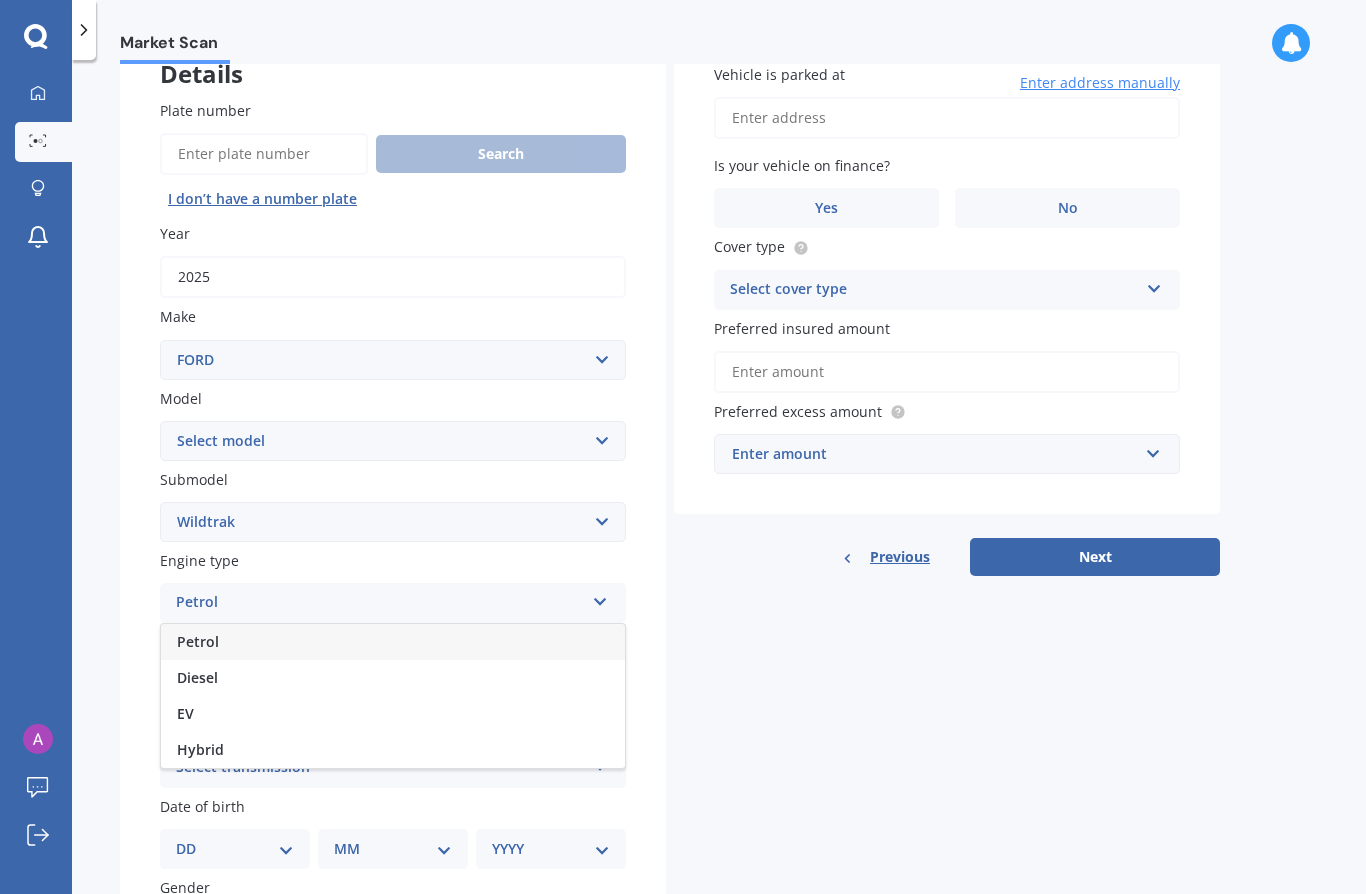 click on "Diesel" at bounding box center (393, 678) 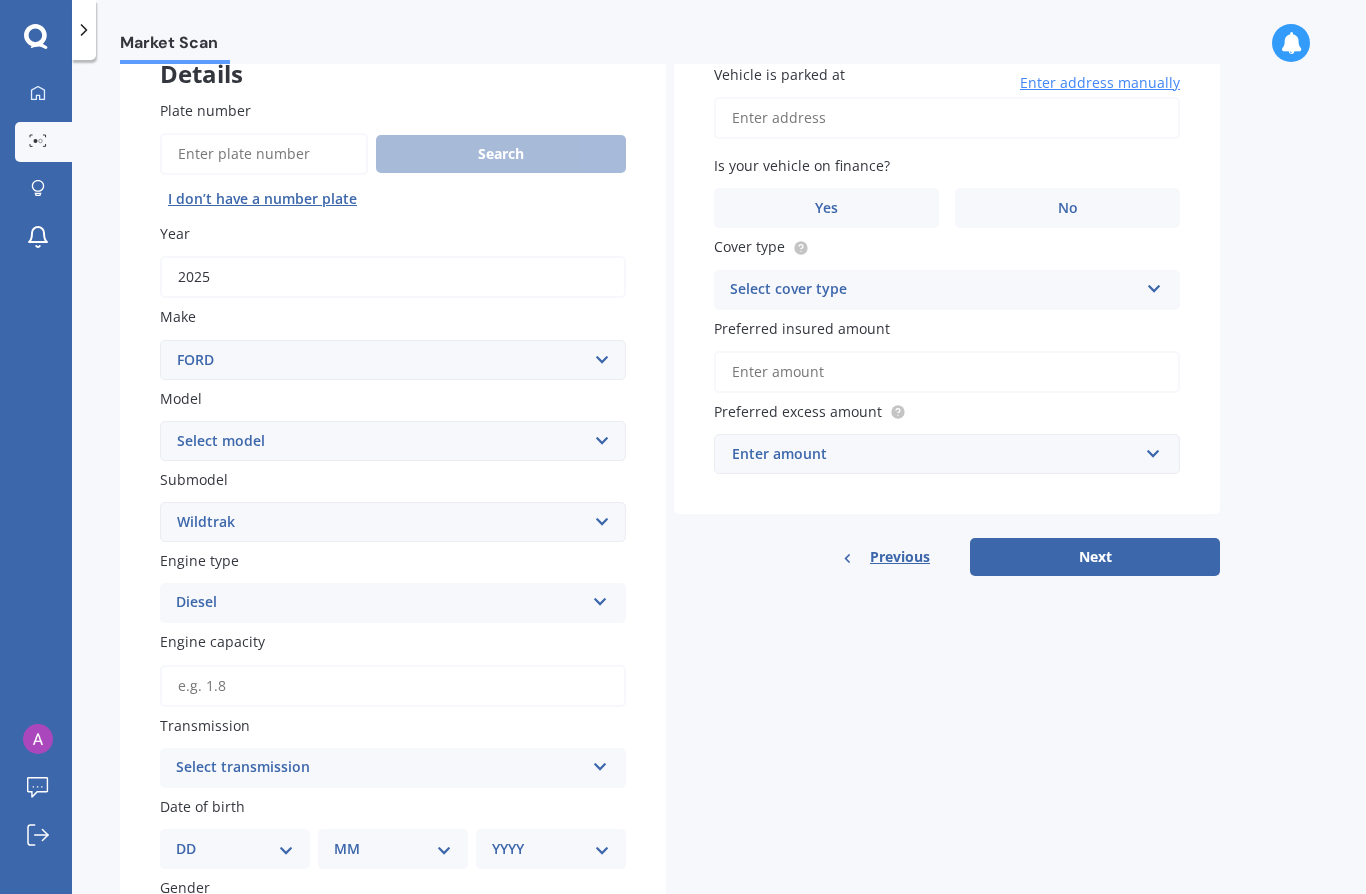 click on "Select transmission" at bounding box center [380, 768] 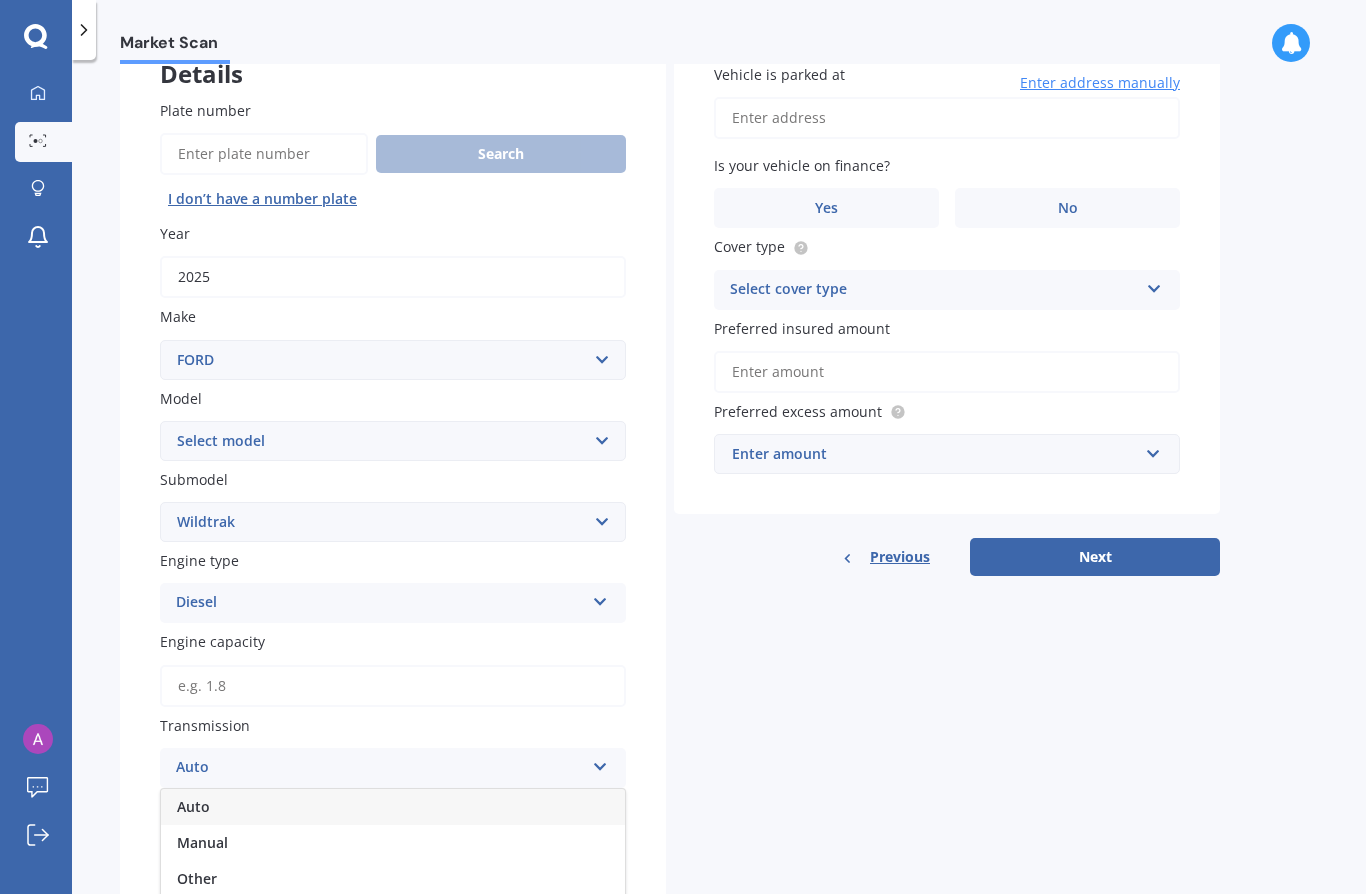 click on "Auto" at bounding box center (393, 807) 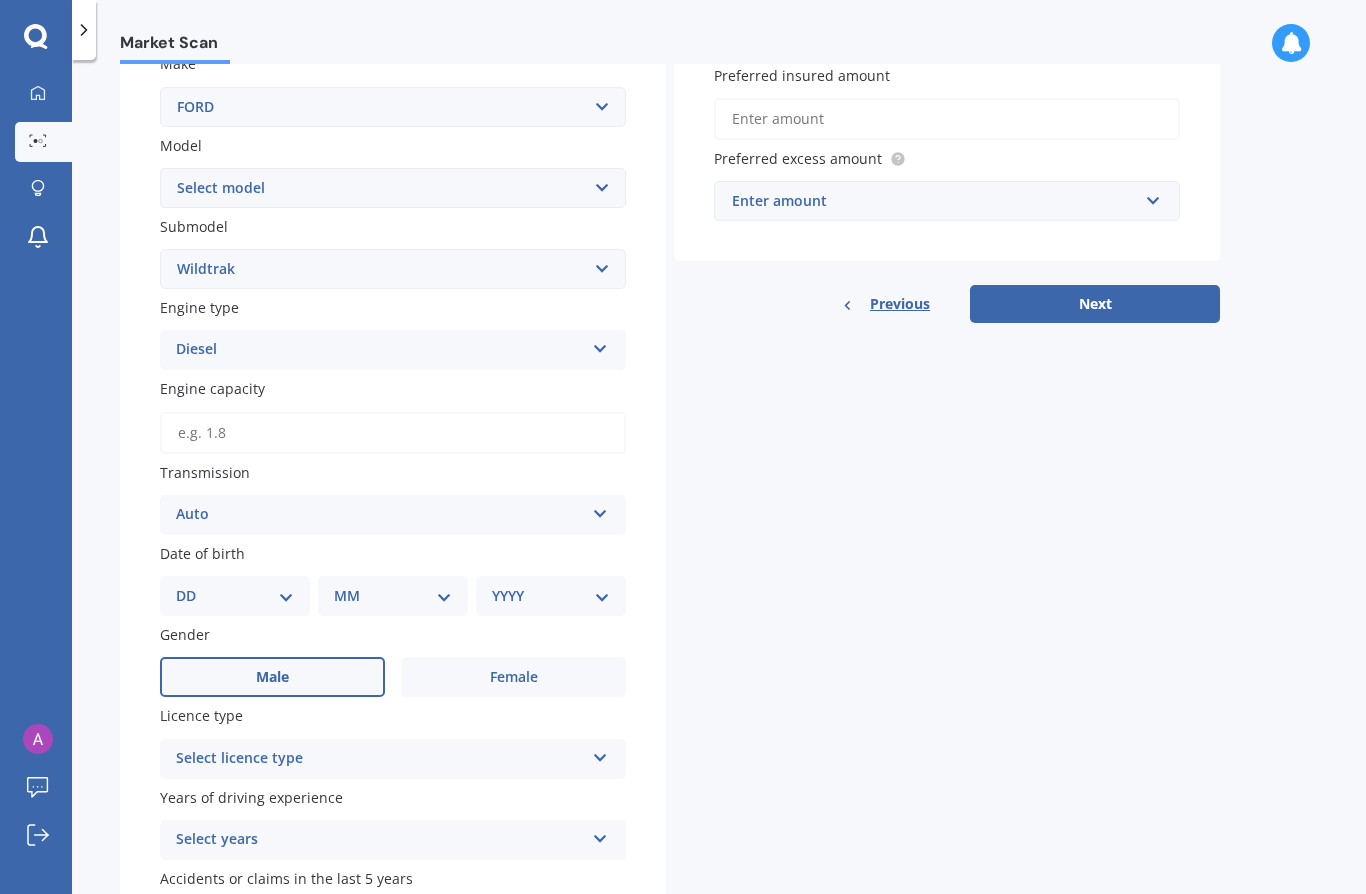 scroll, scrollTop: 390, scrollLeft: 0, axis: vertical 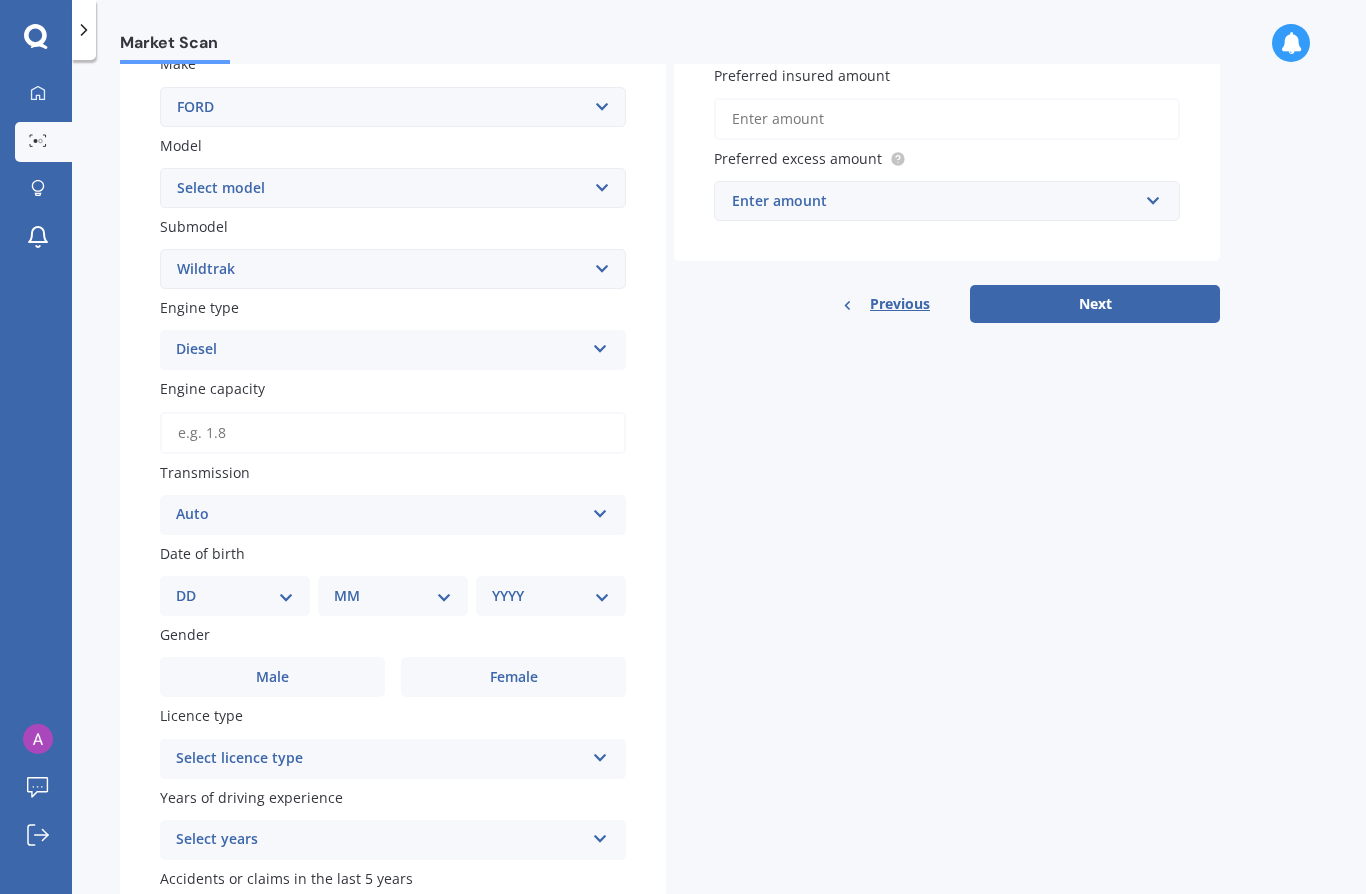select on "13" 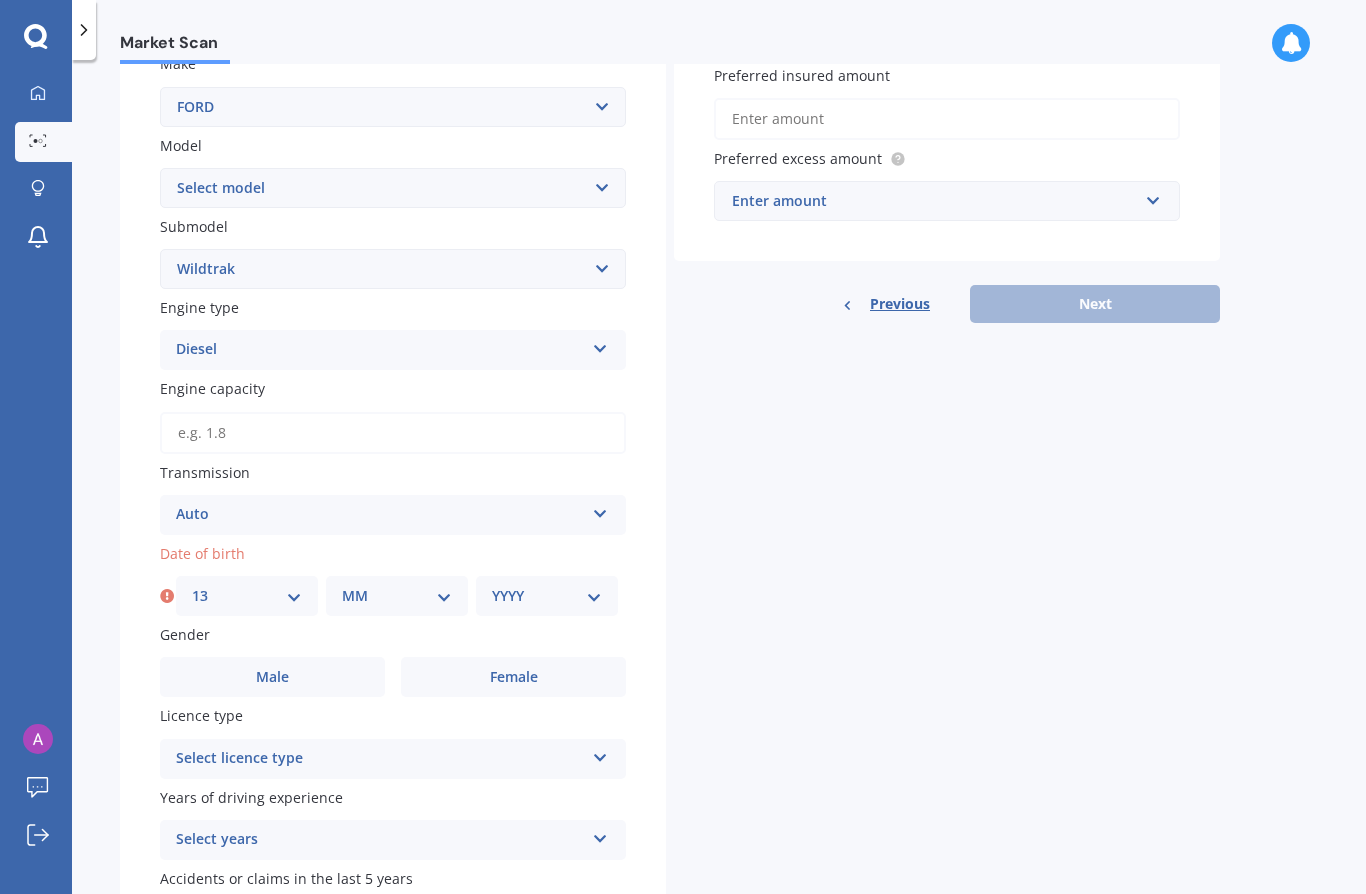 select on "03" 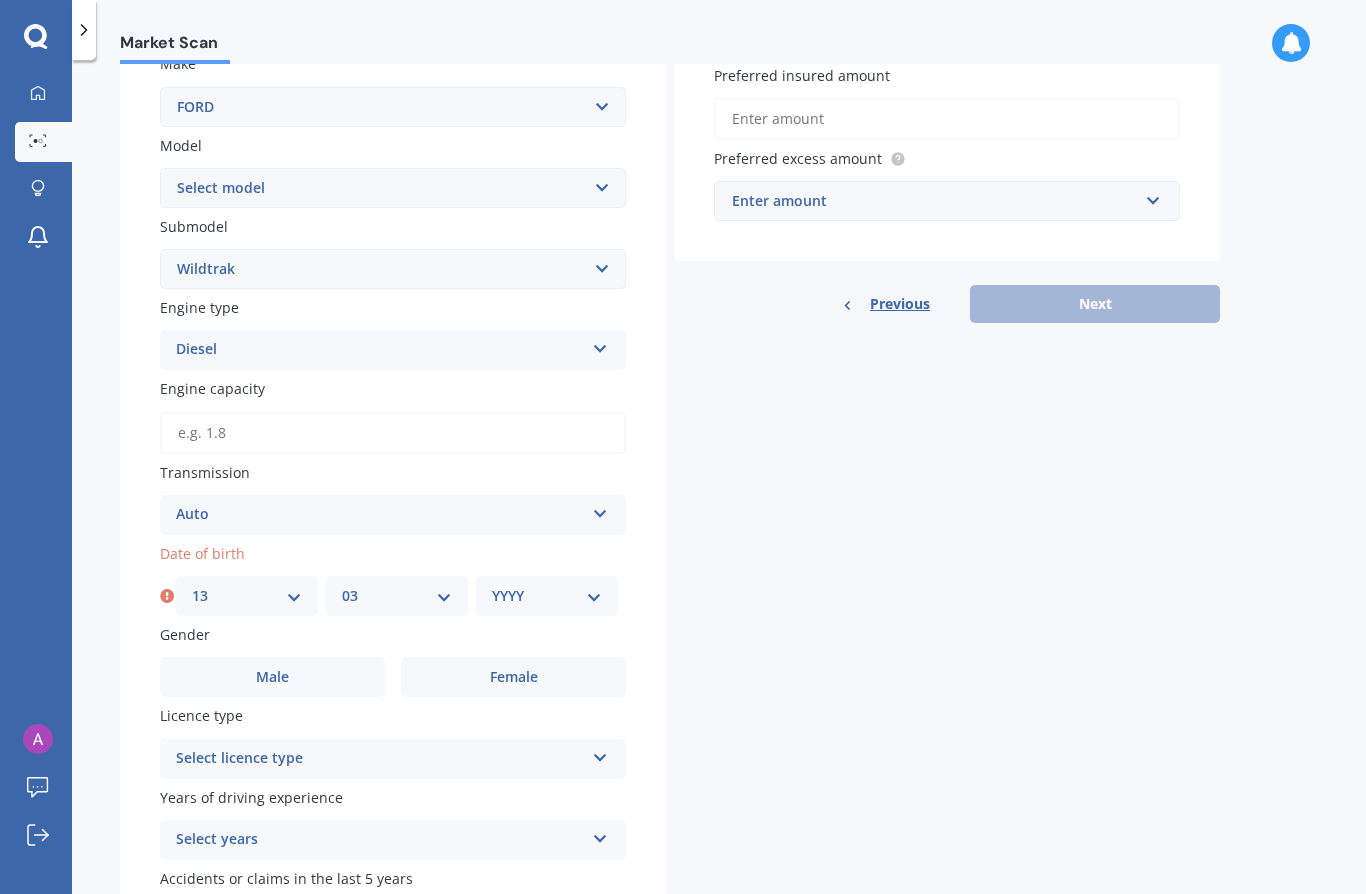 select on "1972" 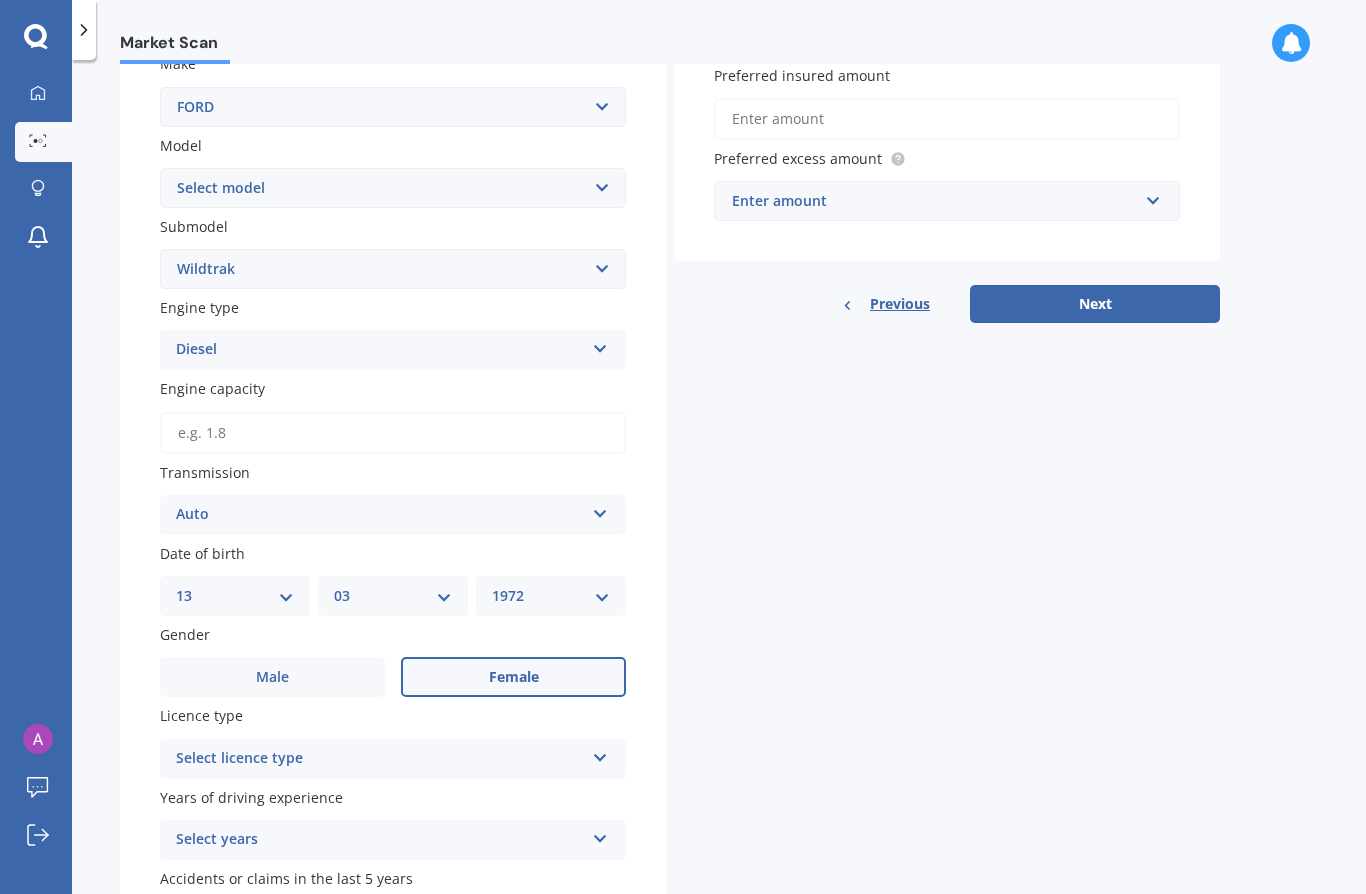 click on "Female" at bounding box center (513, 677) 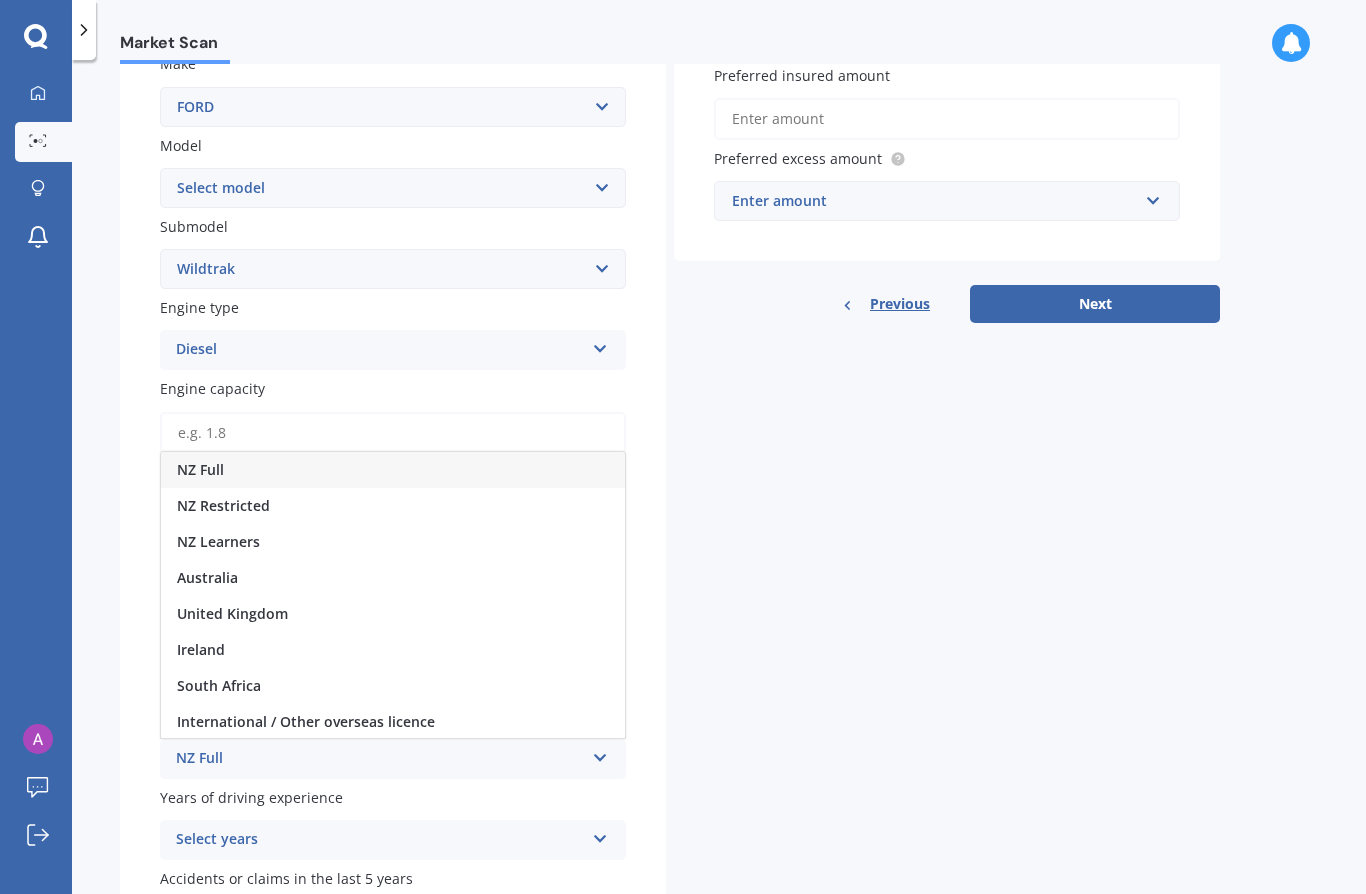 click on "NZ Full" at bounding box center (393, 470) 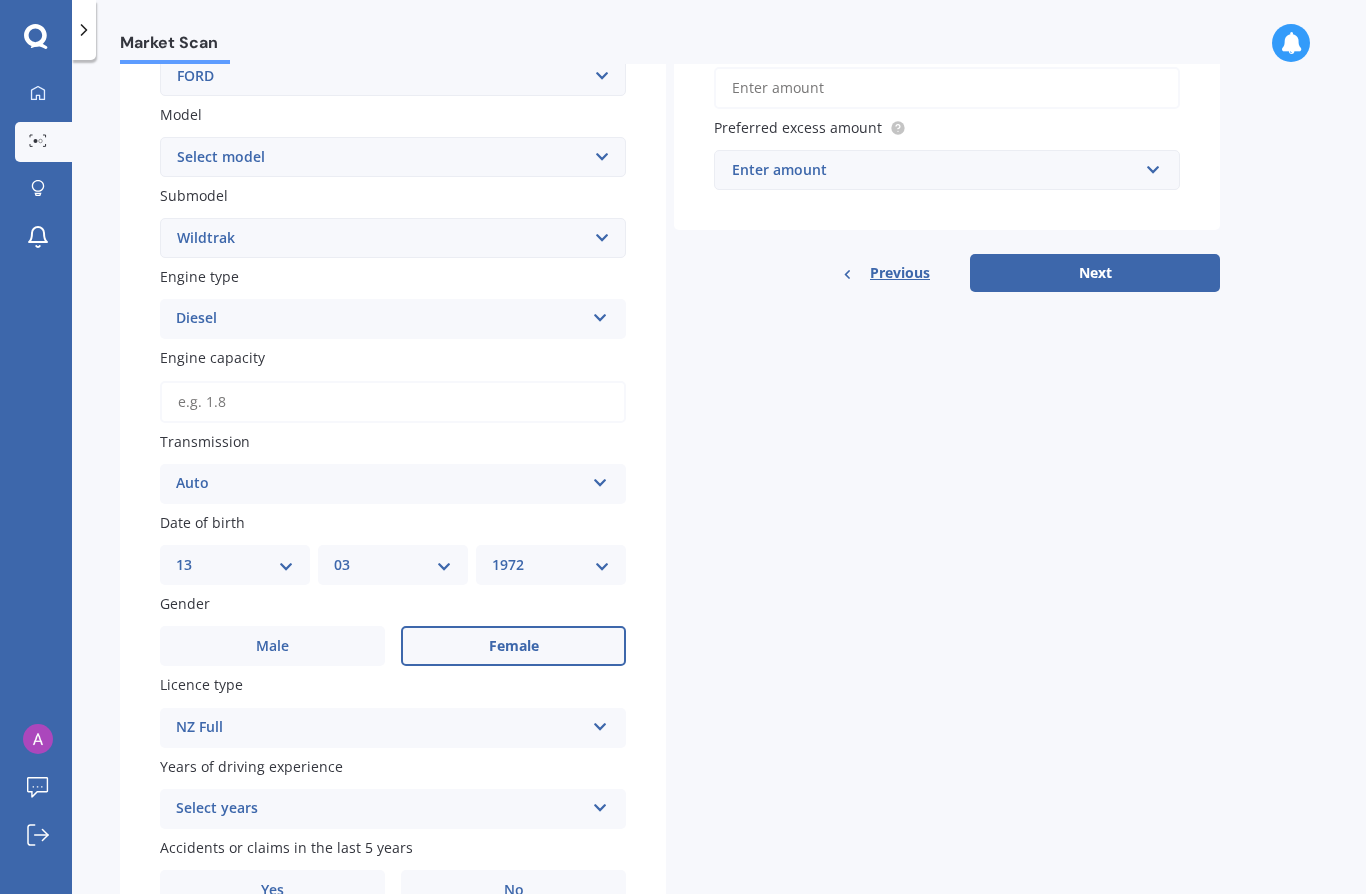 scroll, scrollTop: 420, scrollLeft: 0, axis: vertical 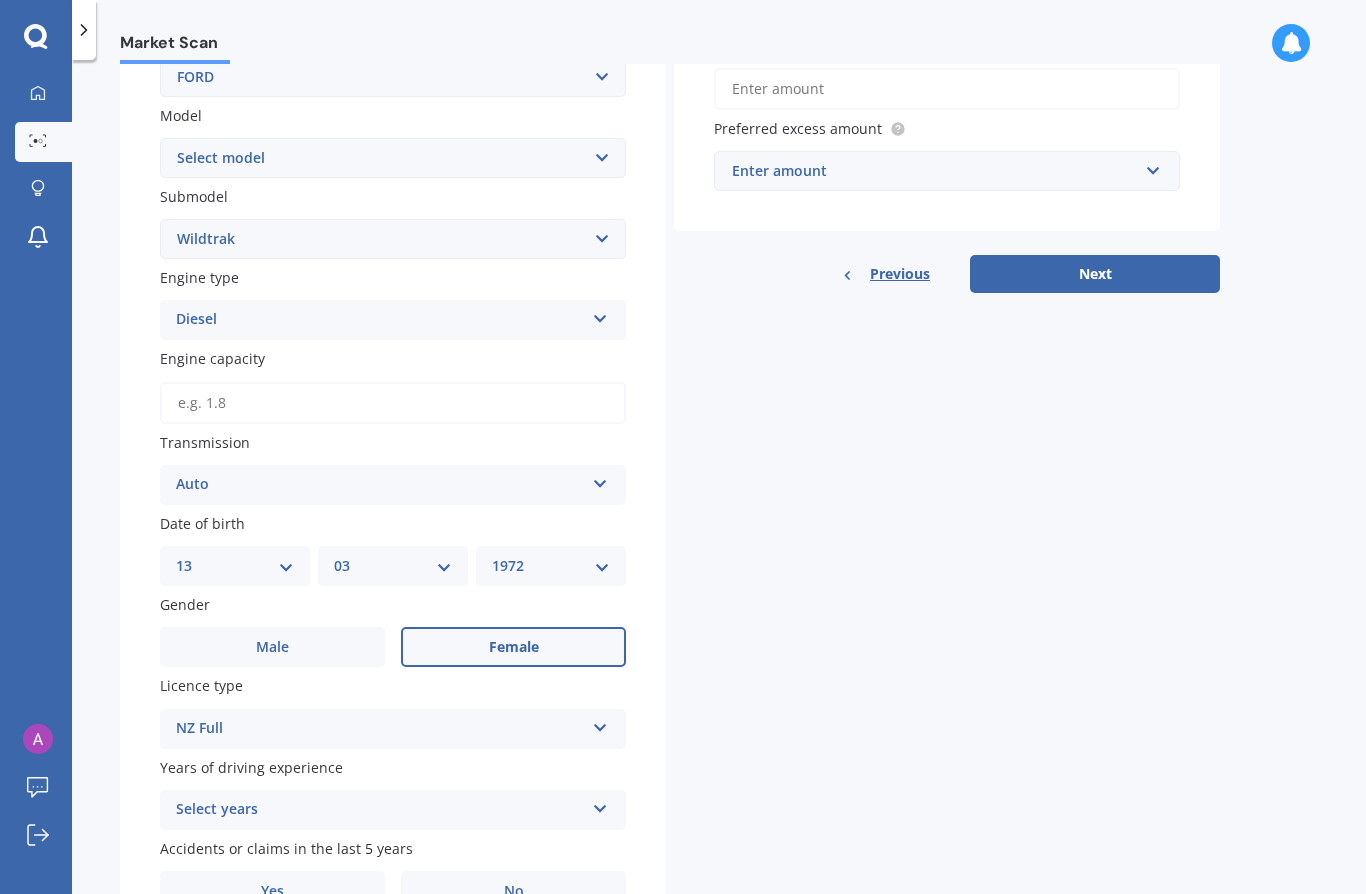 click on "Select years" at bounding box center [380, 810] 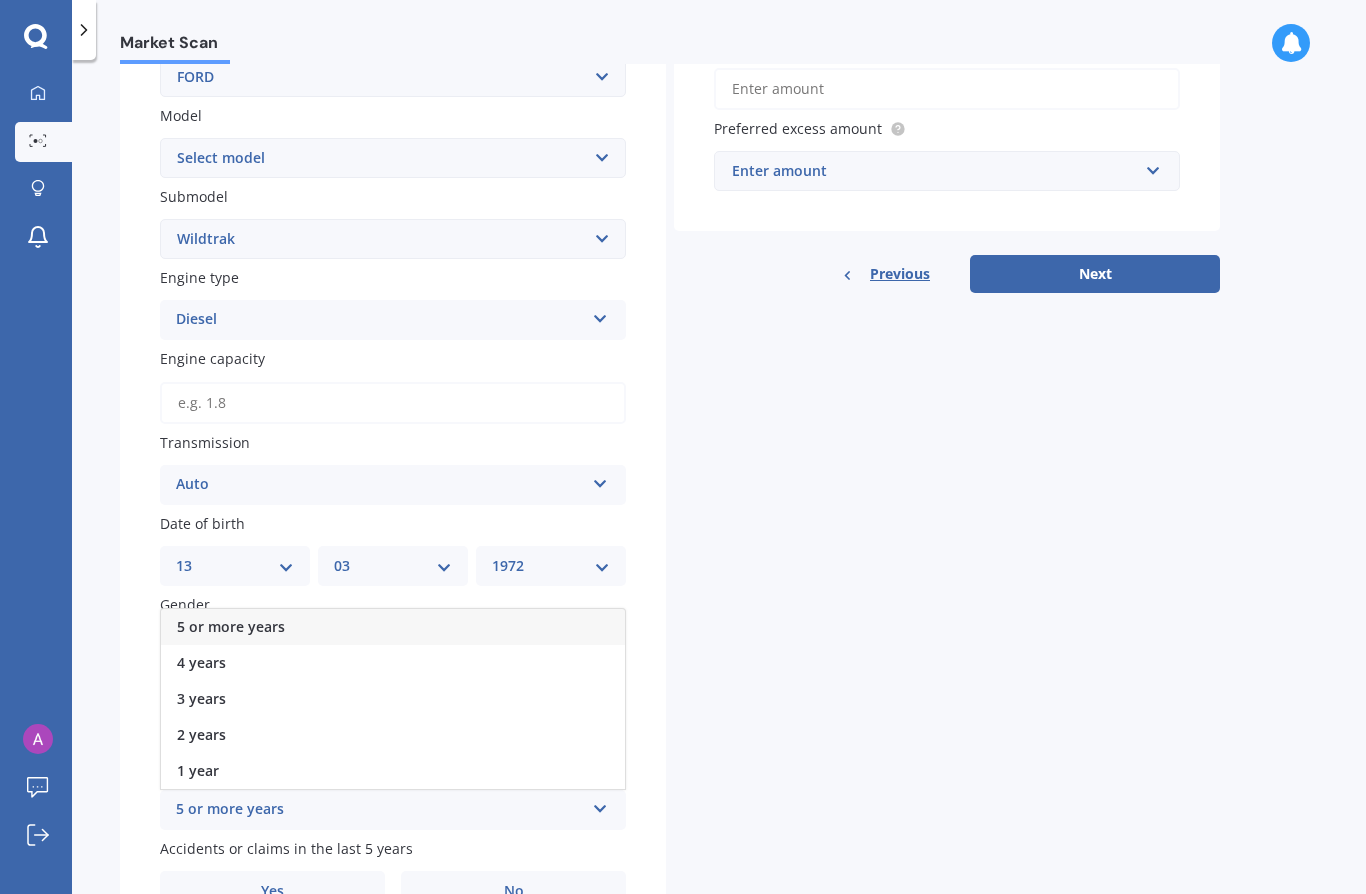 click on "5 or more years" at bounding box center (393, 627) 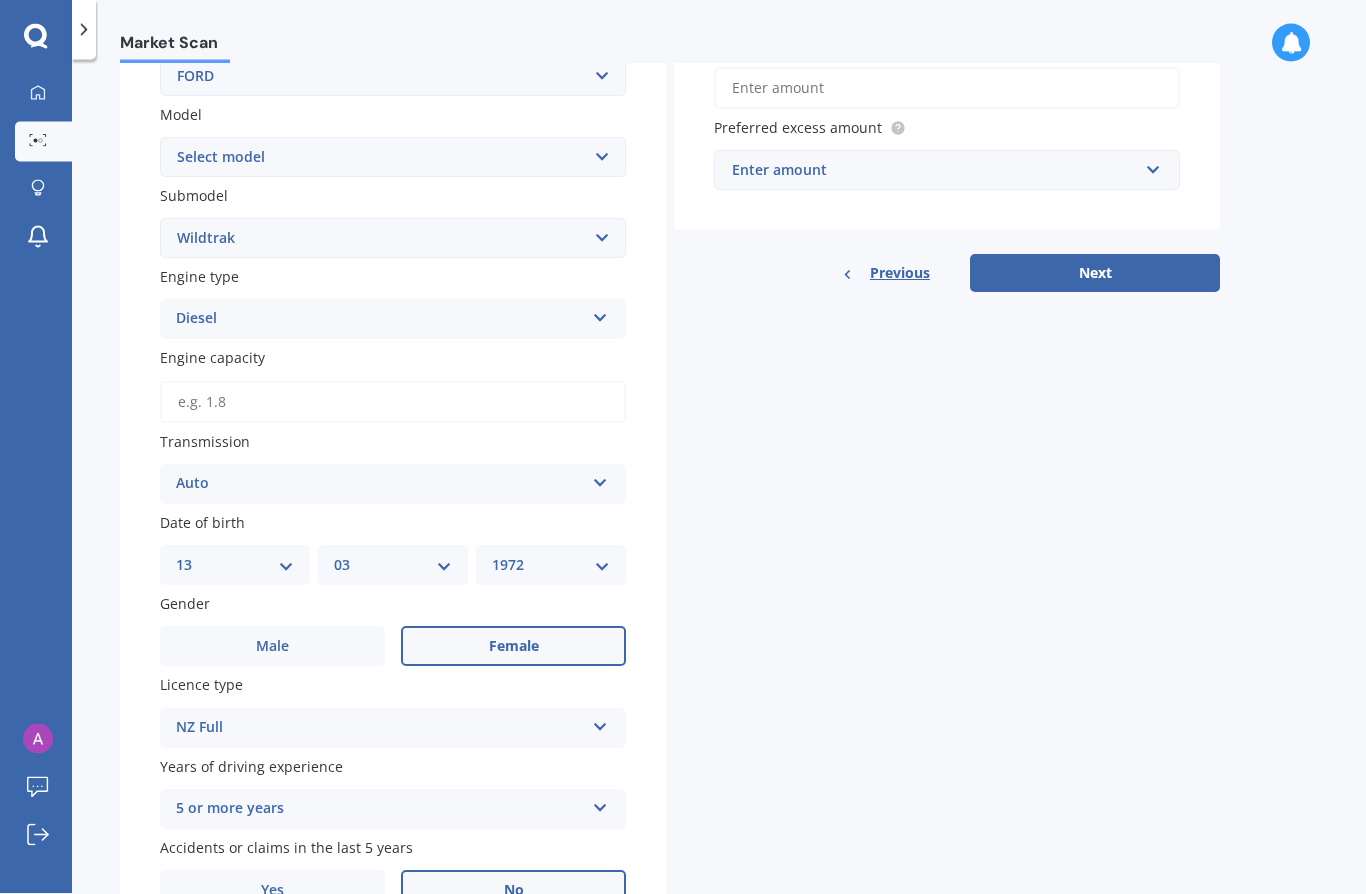 scroll, scrollTop: 87, scrollLeft: 0, axis: vertical 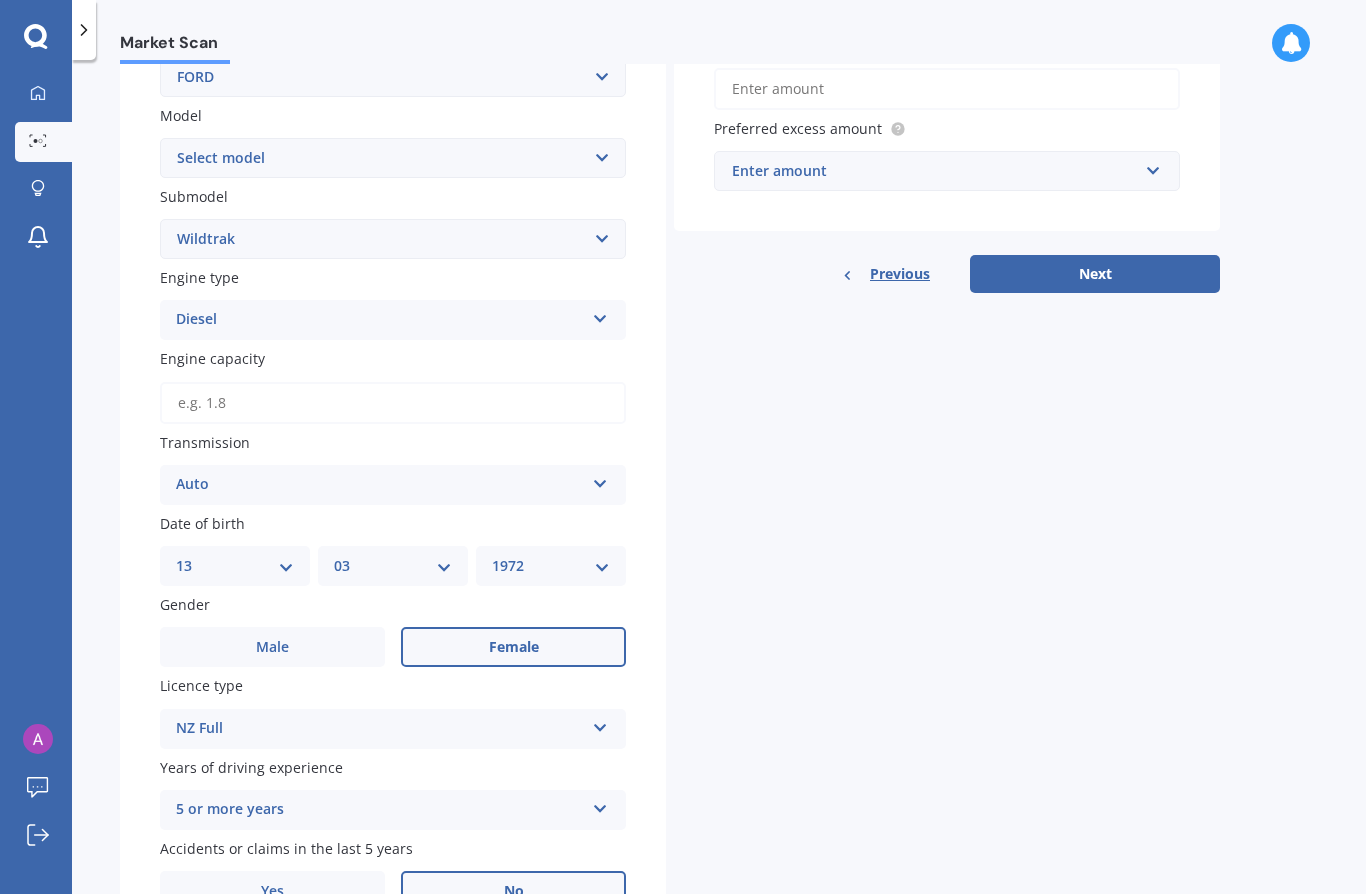 click on "No" at bounding box center (514, 891) 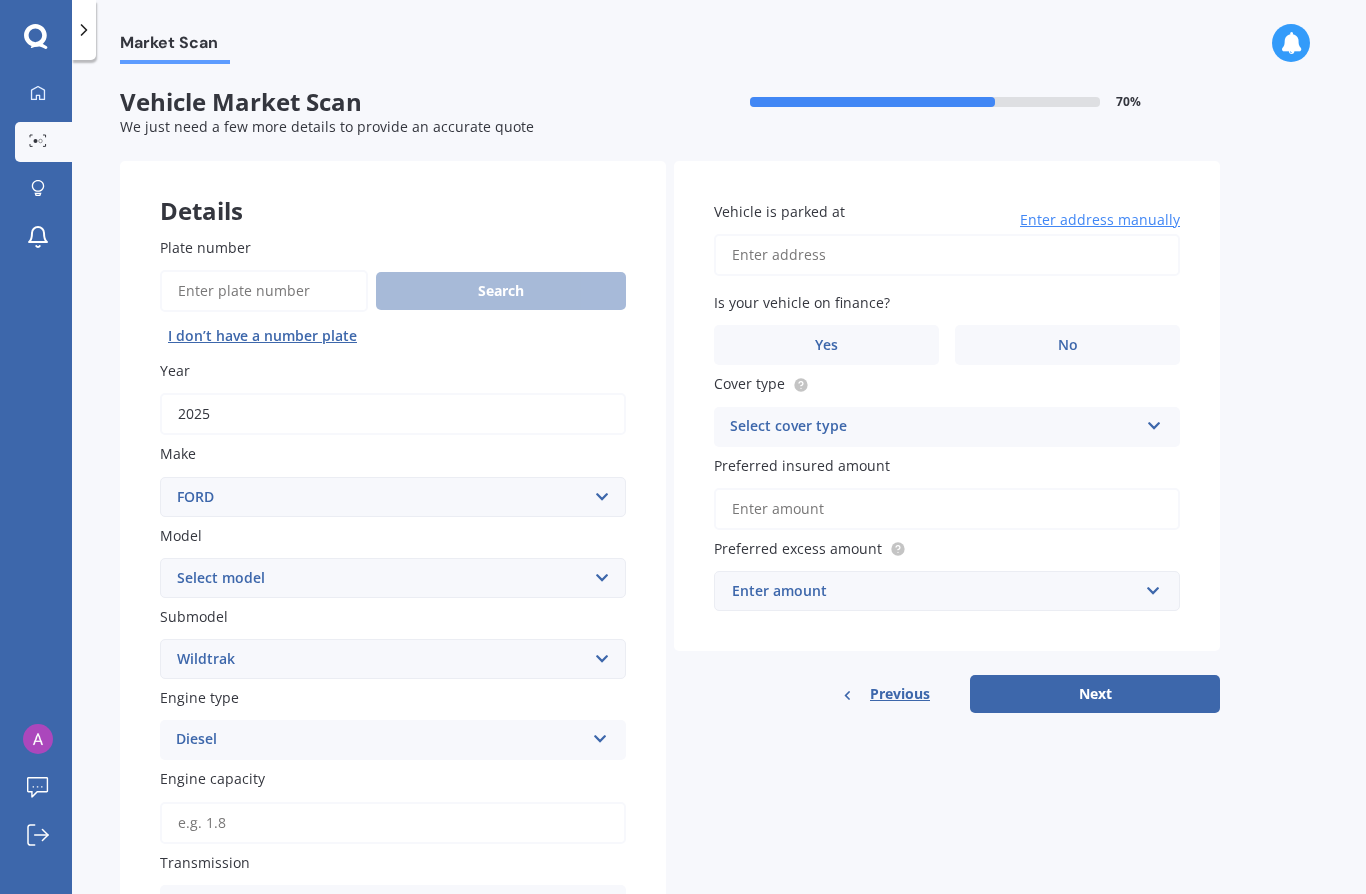 scroll, scrollTop: 0, scrollLeft: 0, axis: both 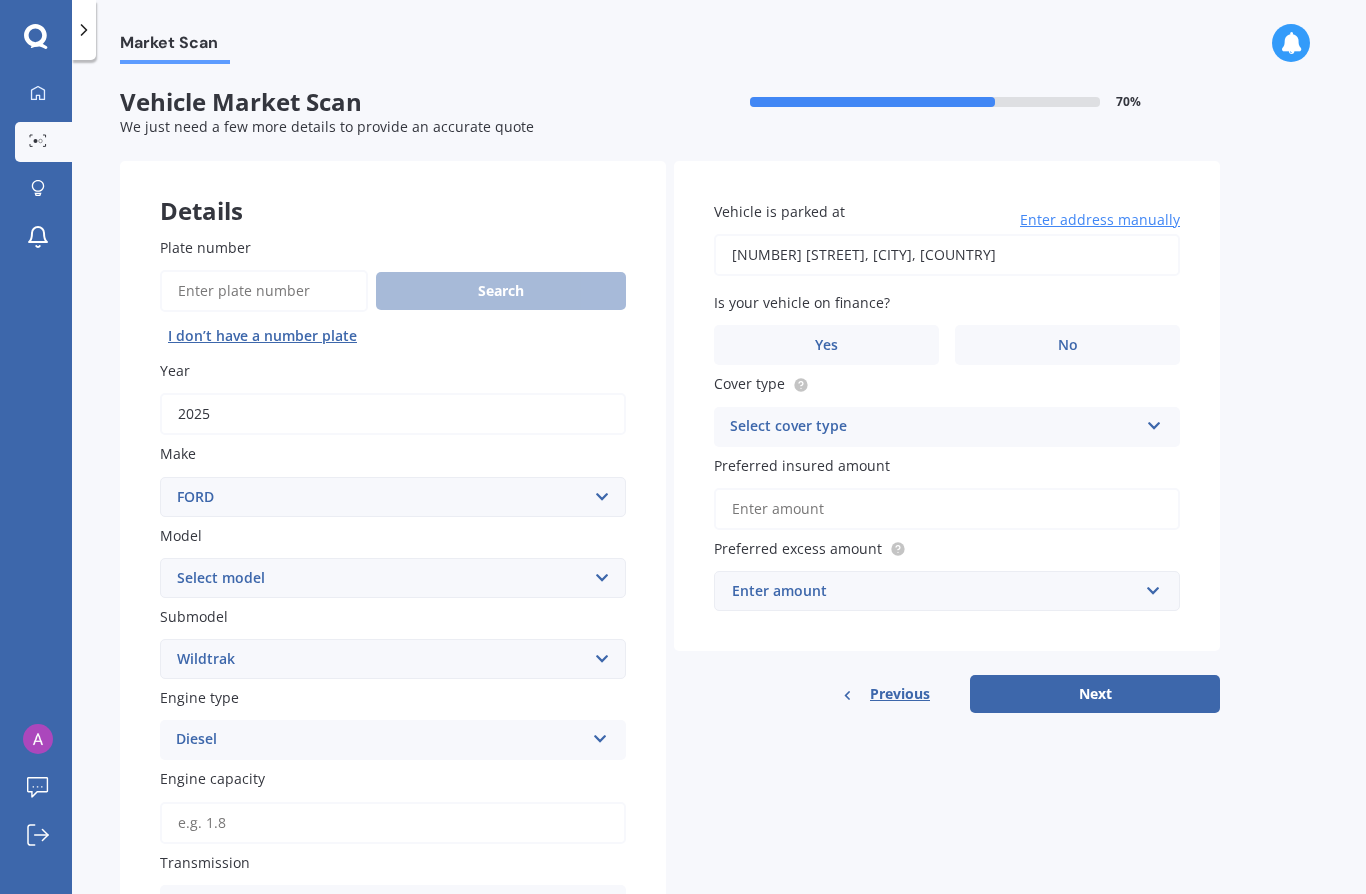 type on "[NUMBER] [STREET], [CITY] [POSTAL_CODE]" 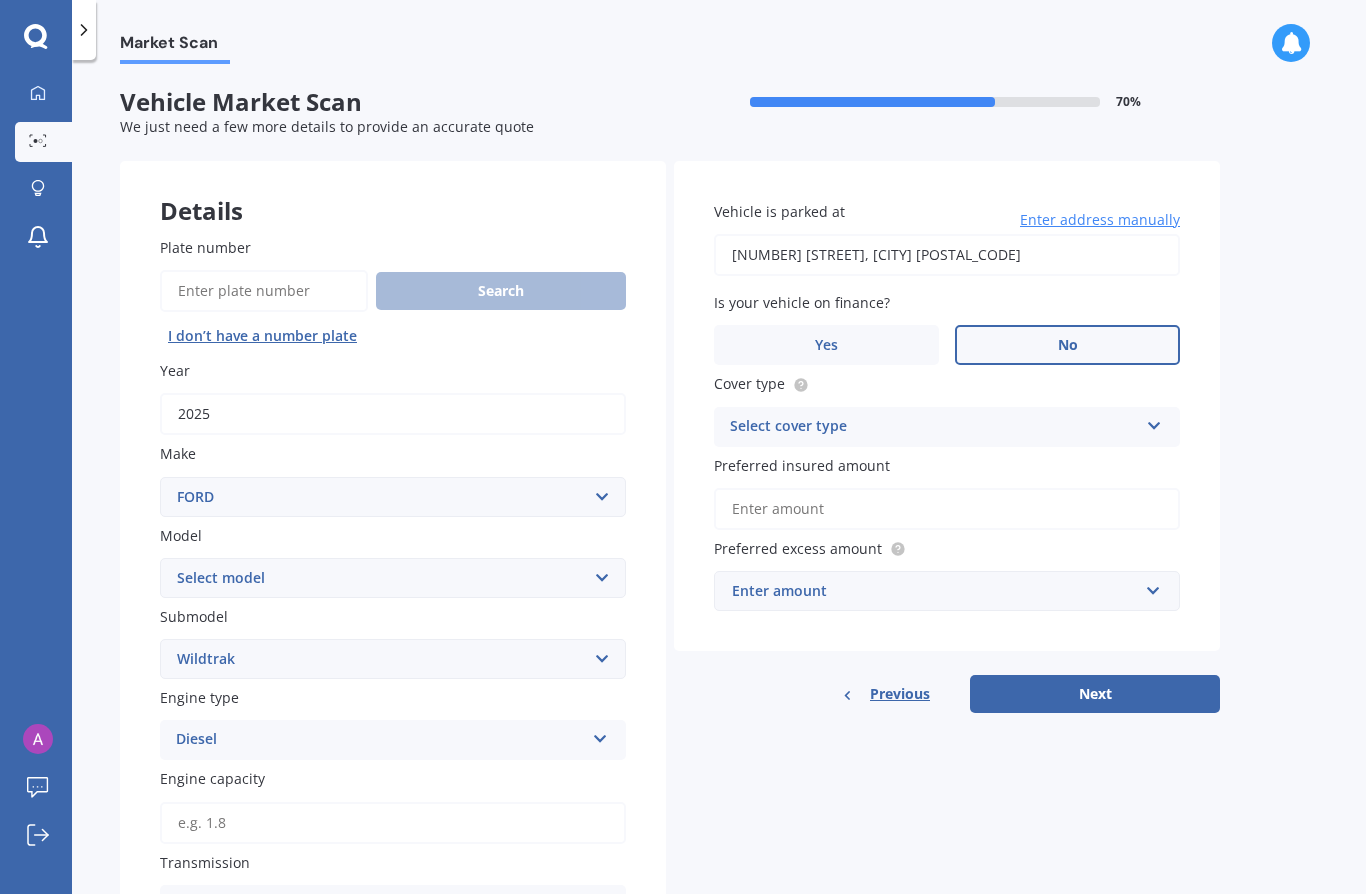 click on "No" at bounding box center [1067, 345] 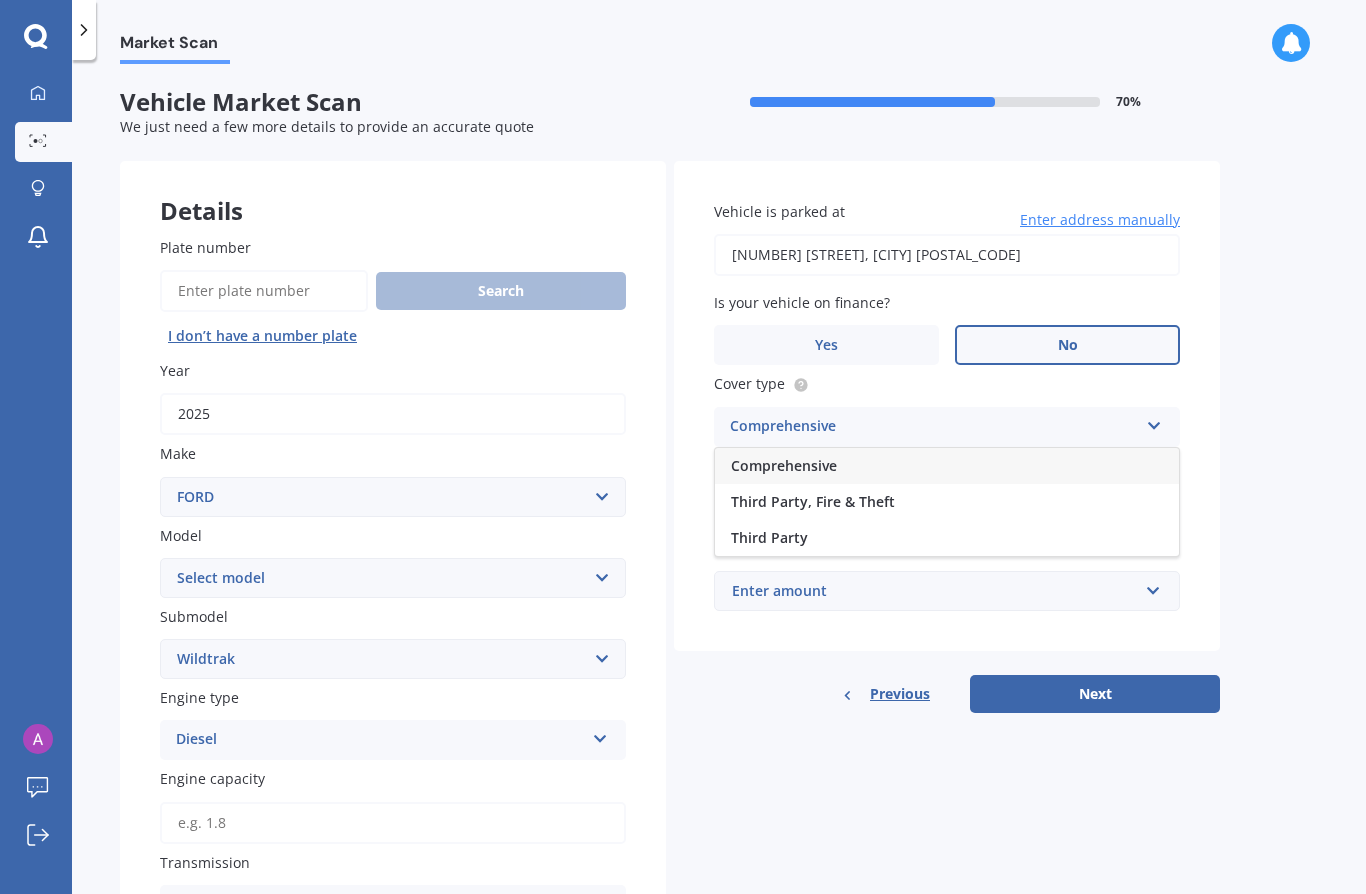 click on "Comprehensive" at bounding box center [947, 466] 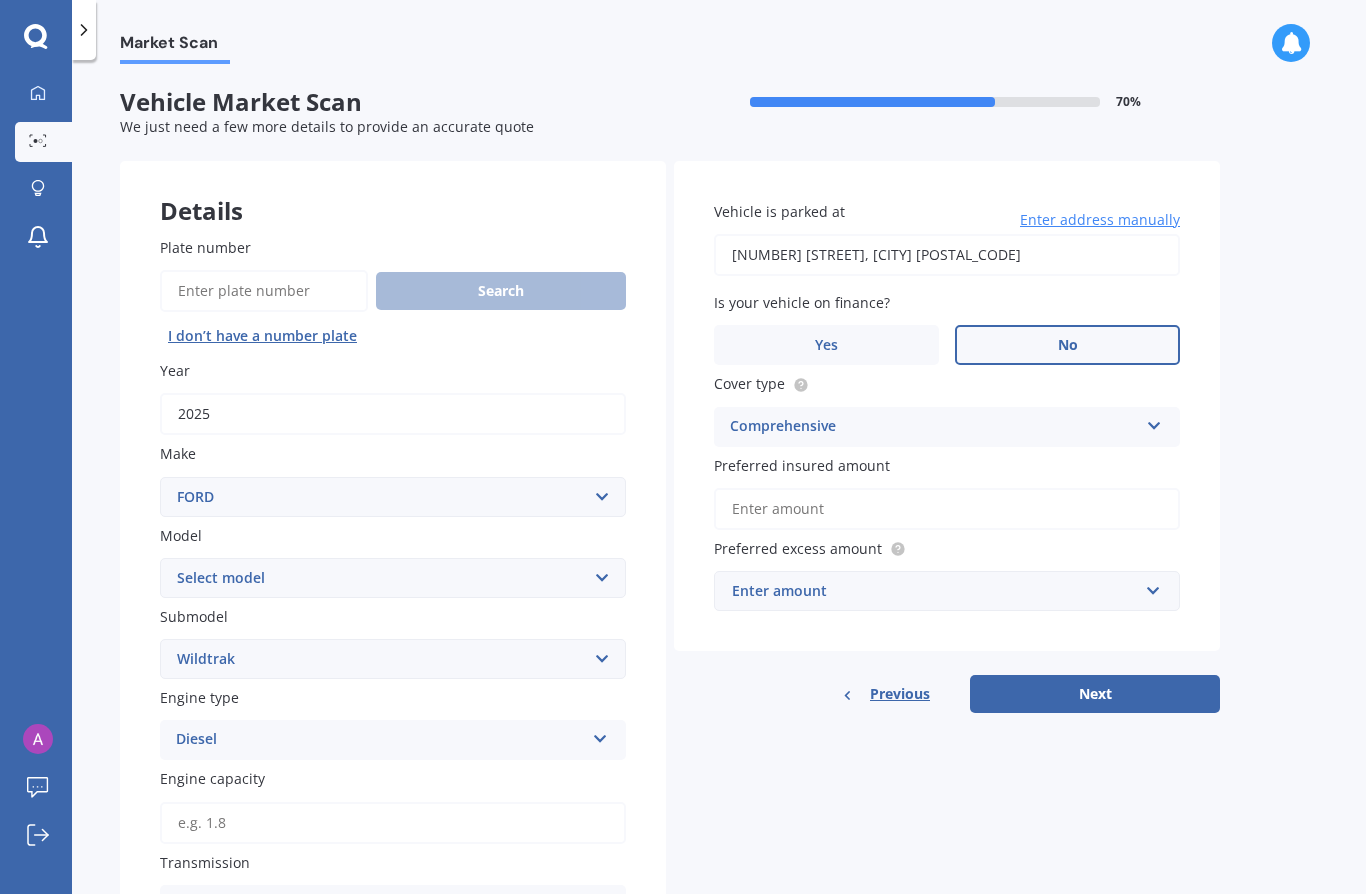 click on "Preferred insured amount" at bounding box center [947, 509] 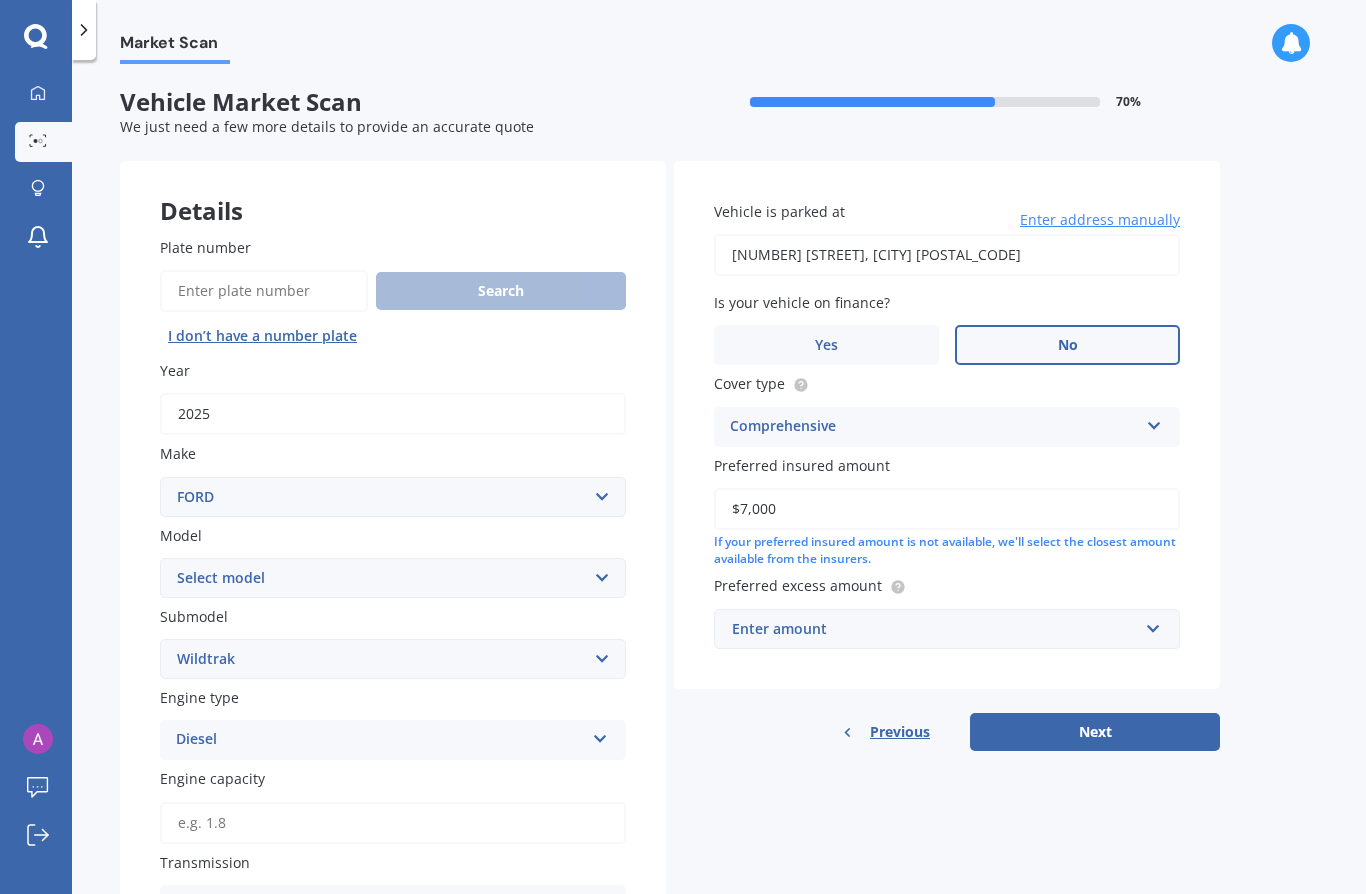 type on "$70,000" 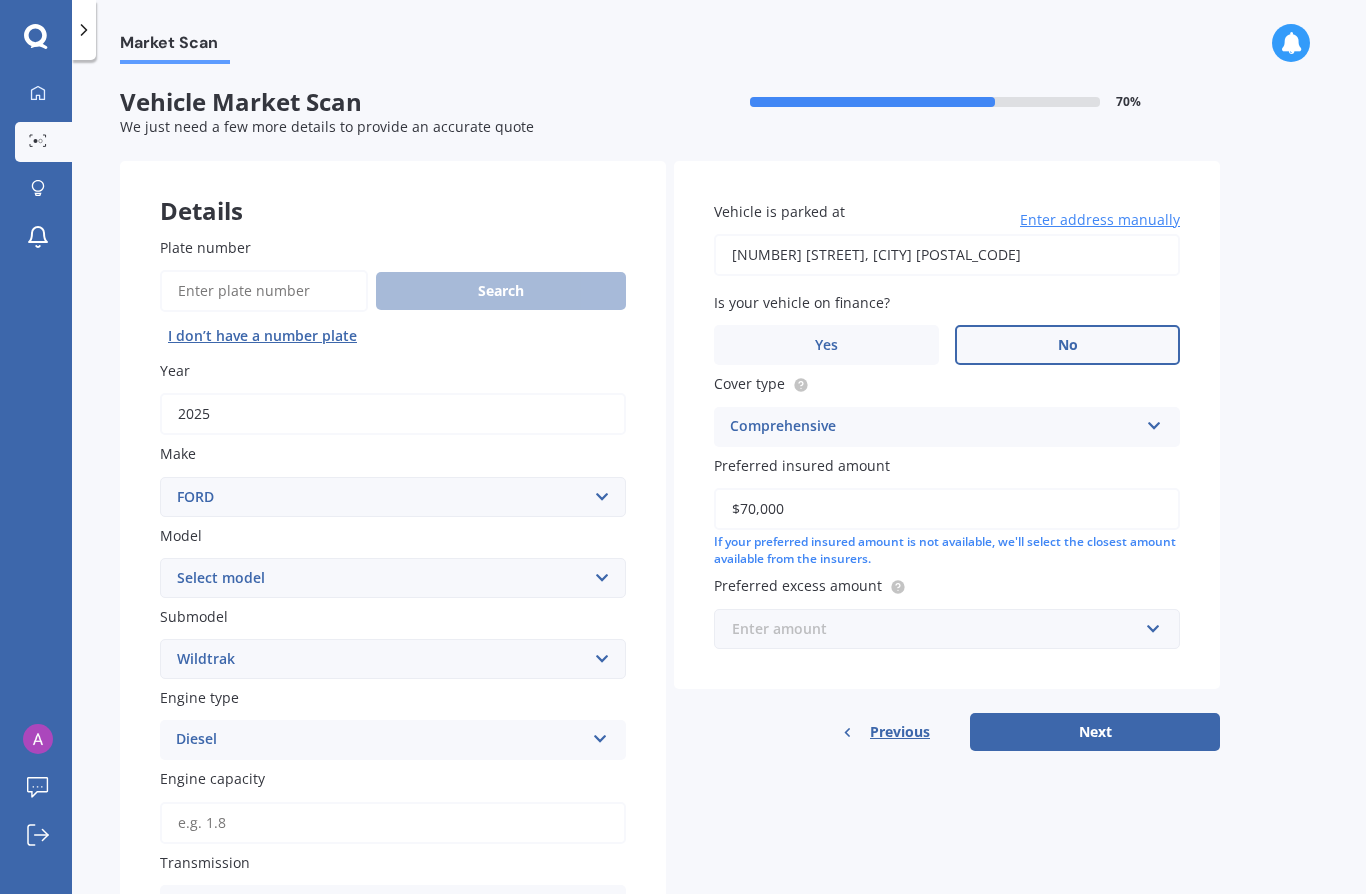 click at bounding box center (940, 629) 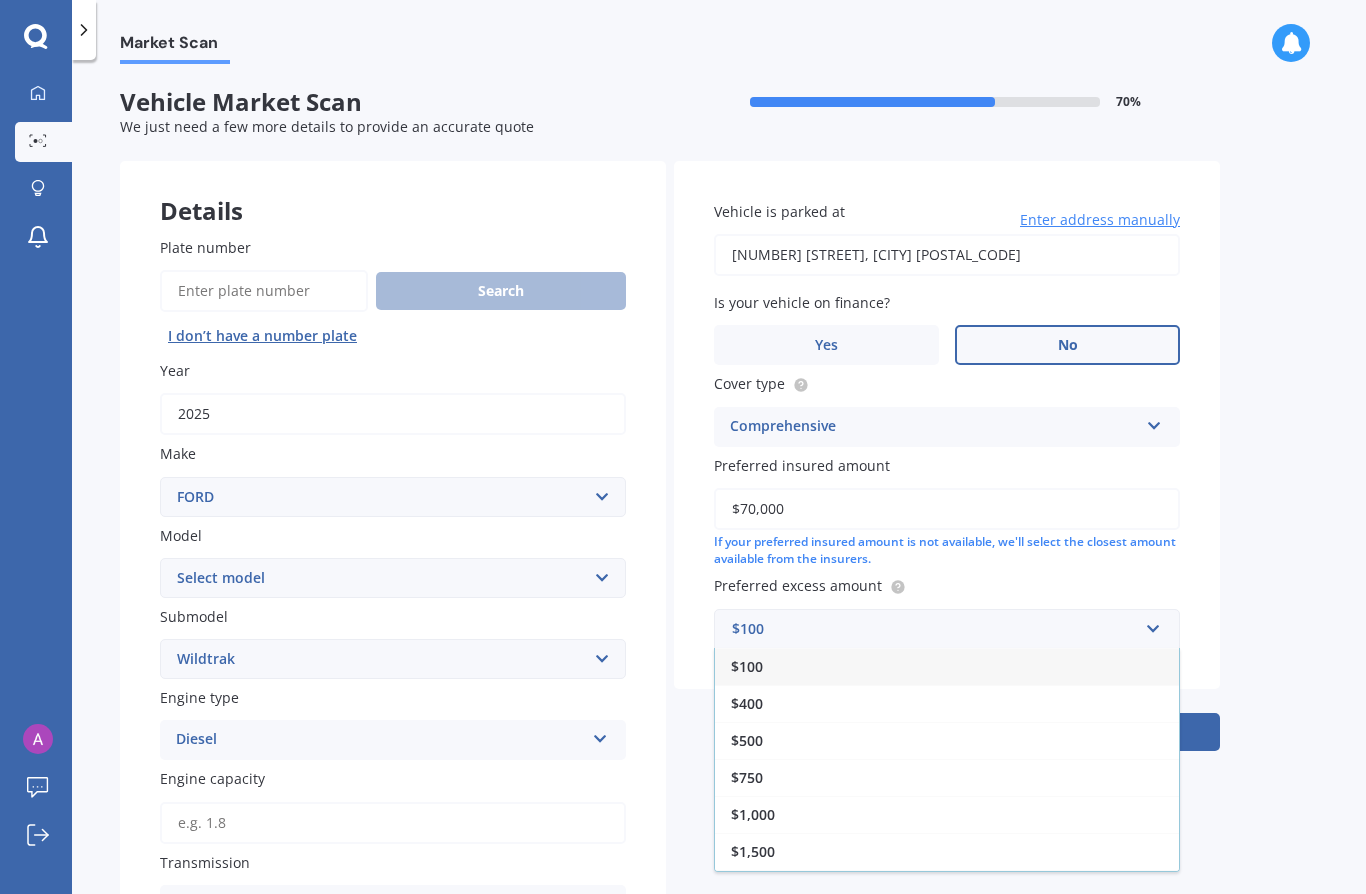 click on "$500" at bounding box center [947, 740] 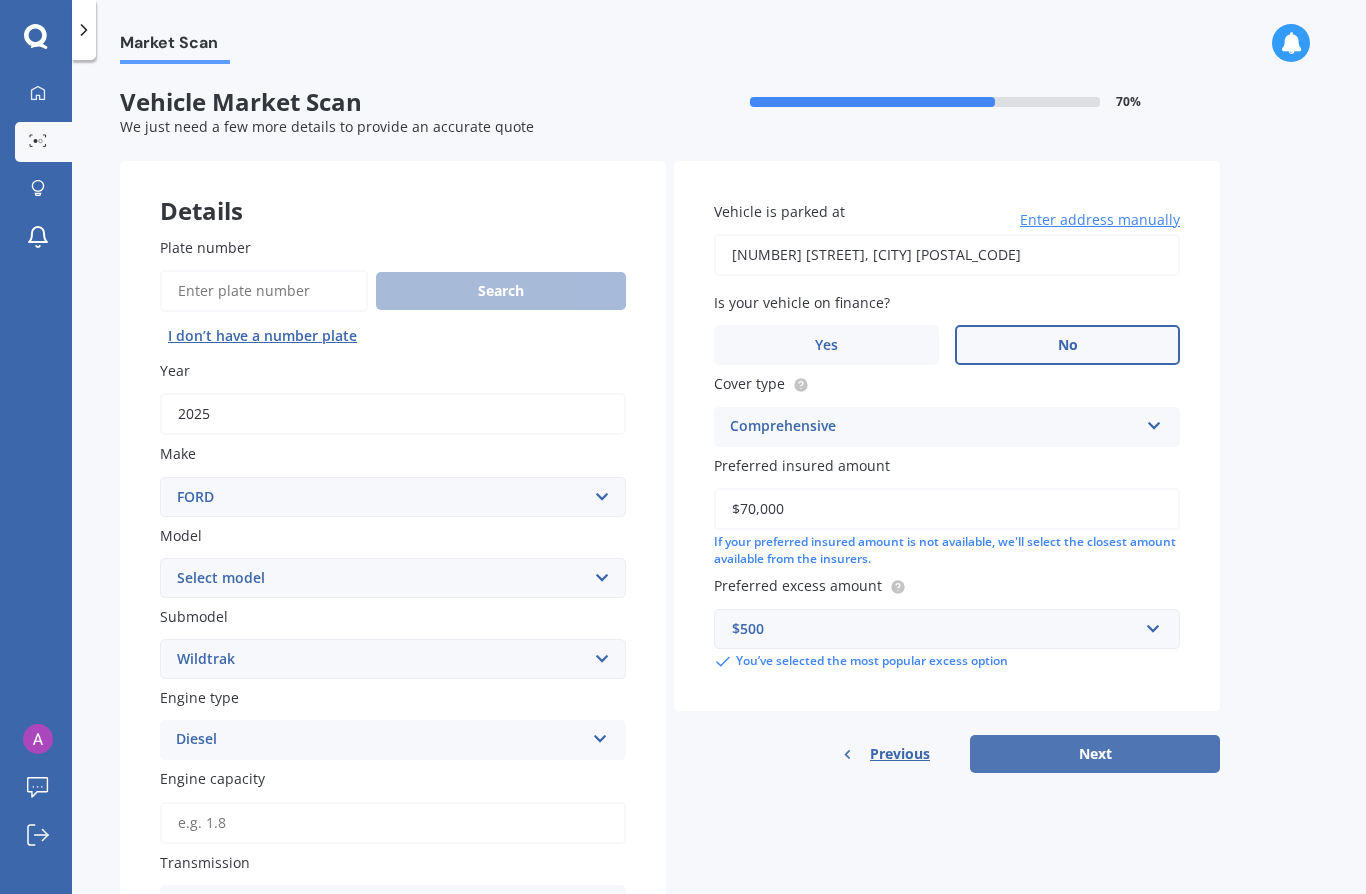 click on "Next" at bounding box center [1095, 754] 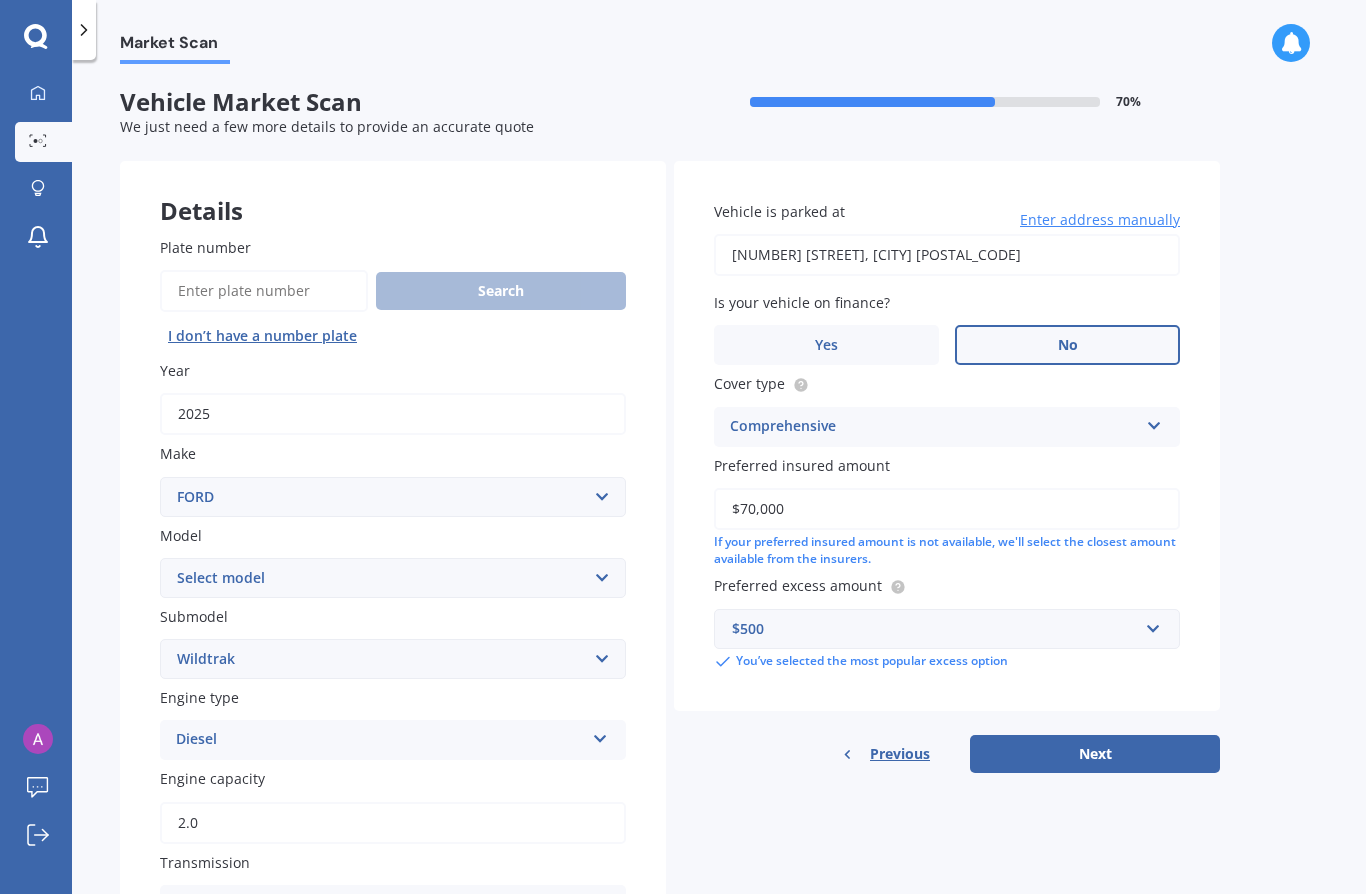 type on "2.0" 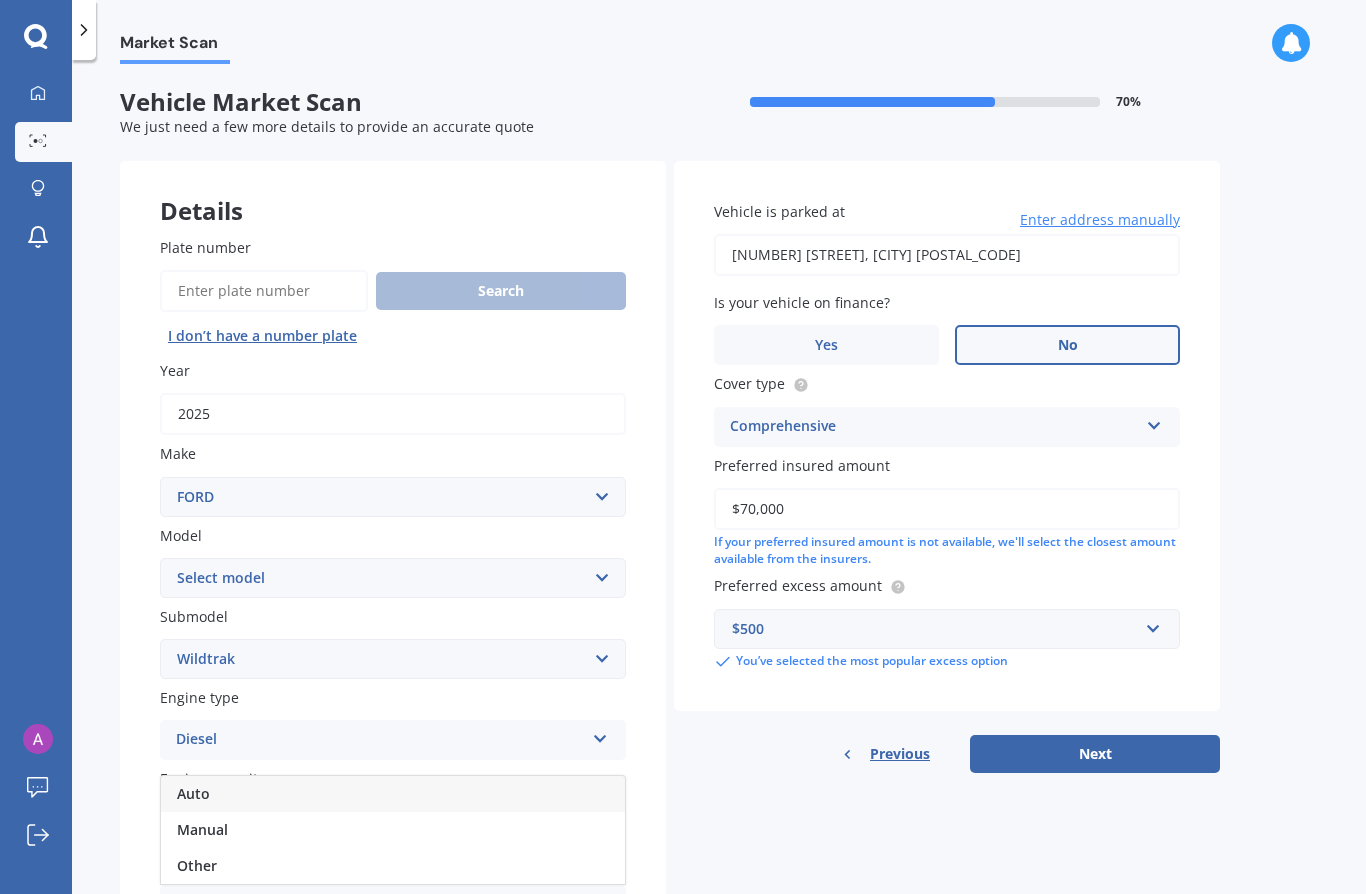 click on "Auto" at bounding box center (393, 794) 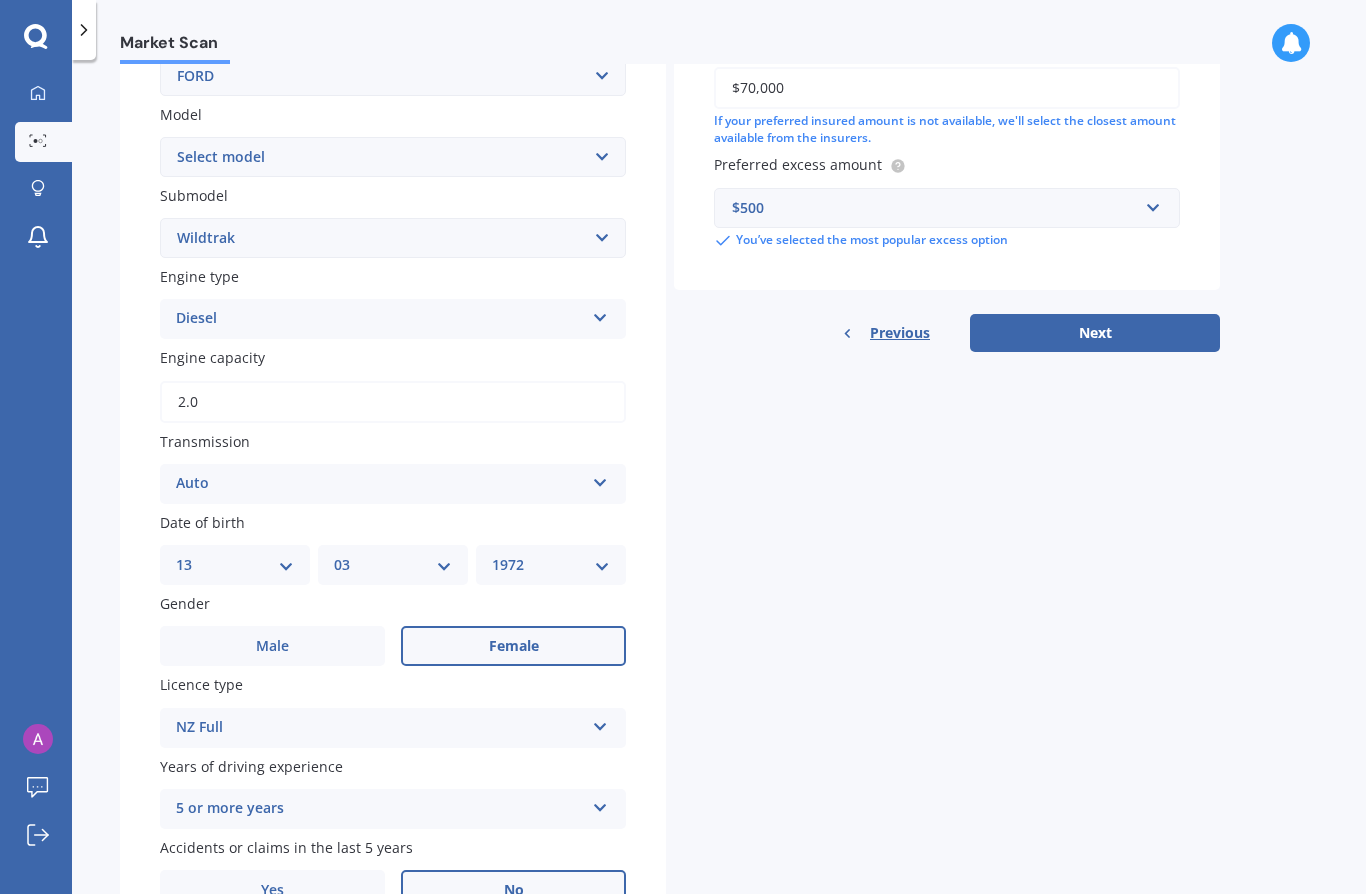 scroll, scrollTop: 420, scrollLeft: 0, axis: vertical 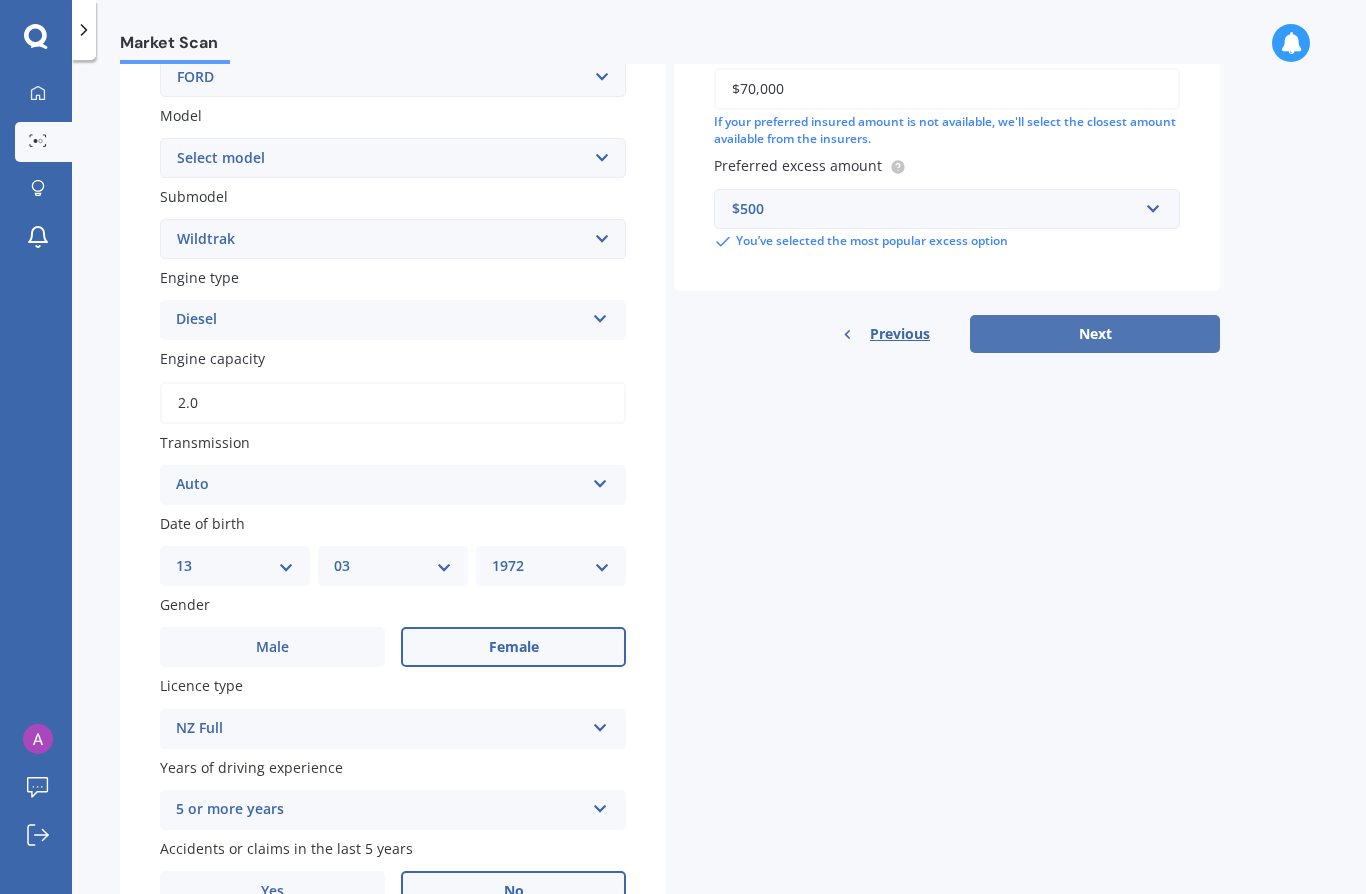click on "Next" at bounding box center [1095, 334] 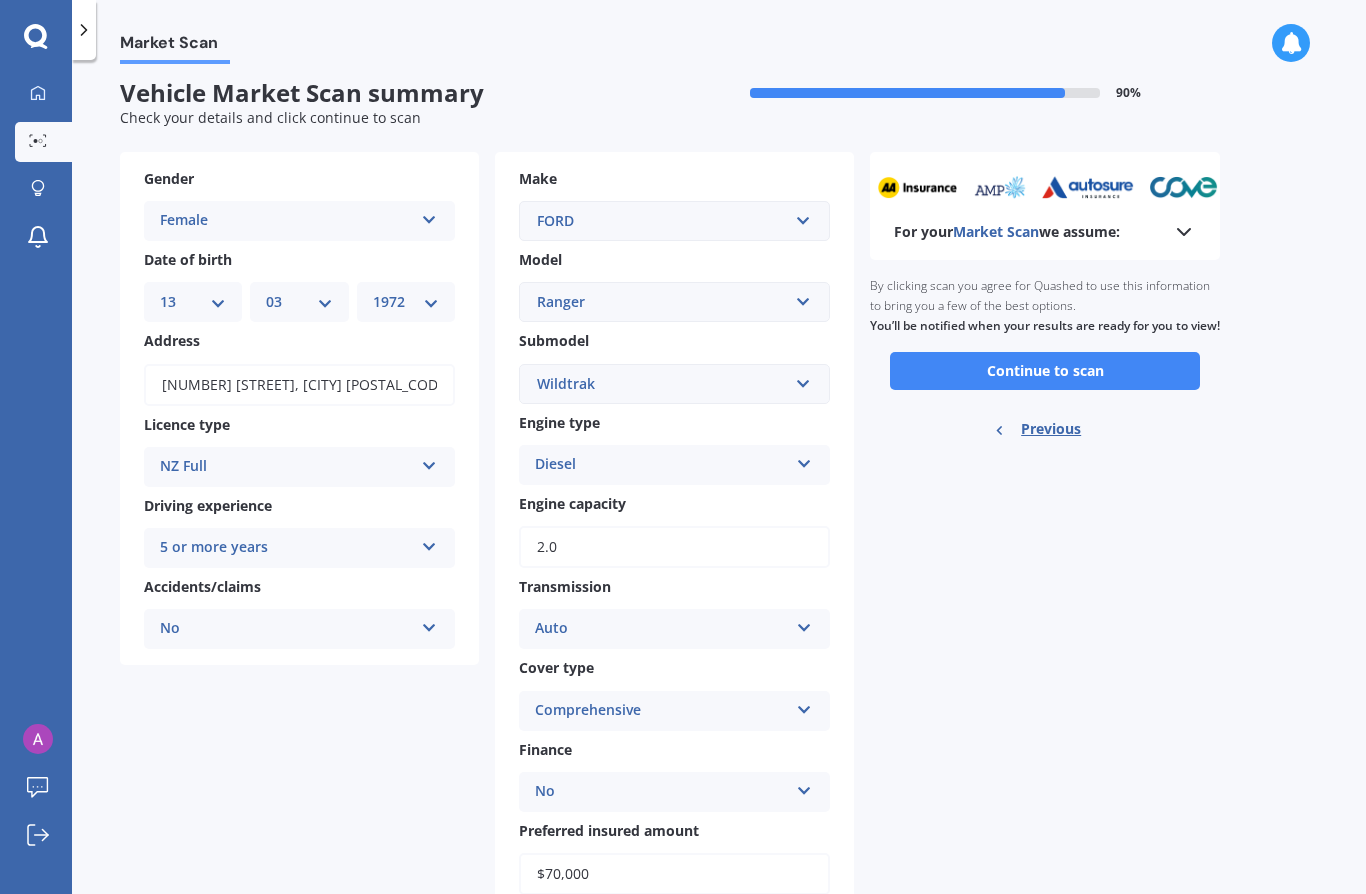 scroll, scrollTop: 0, scrollLeft: 0, axis: both 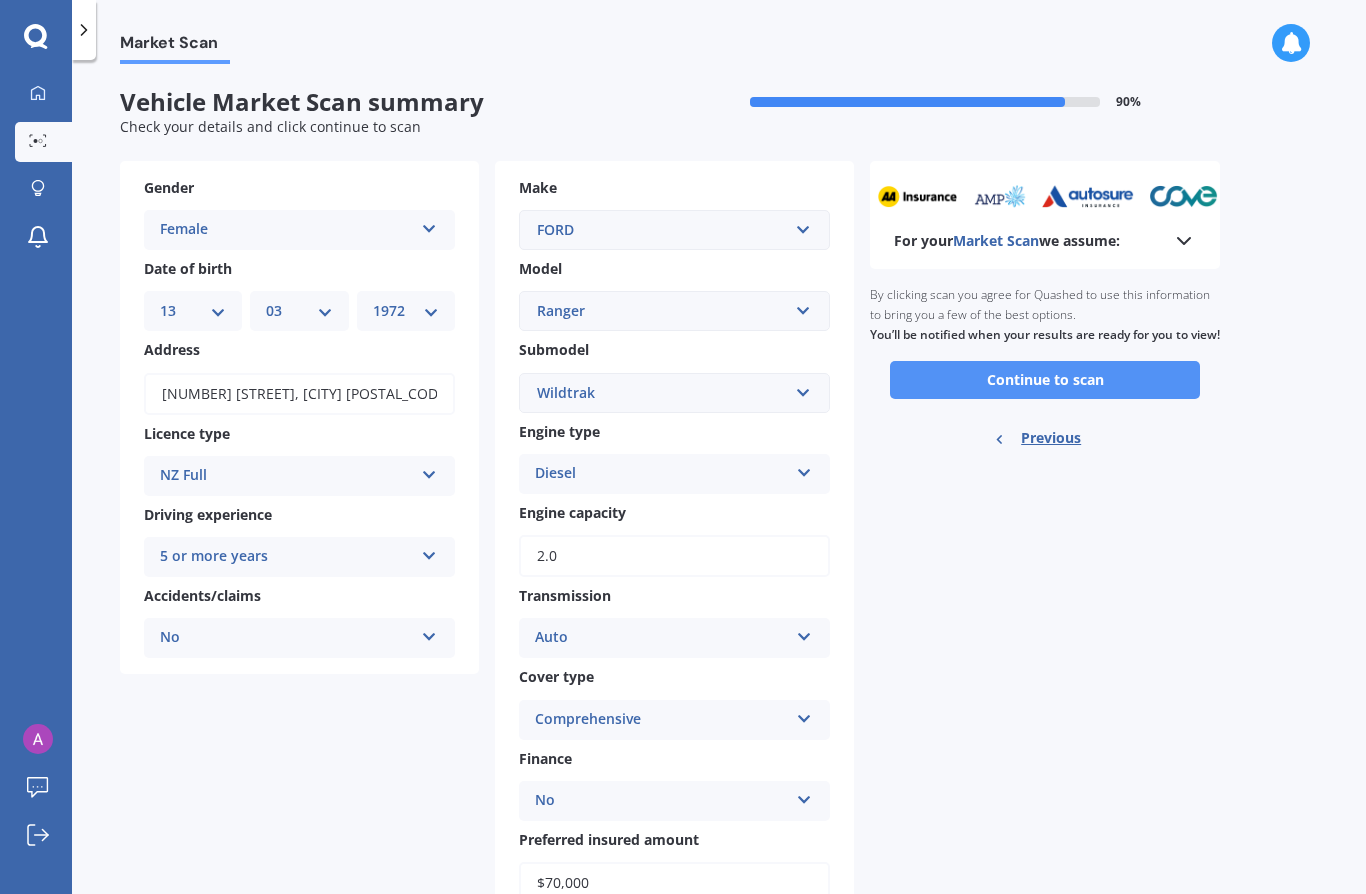 click on "Continue to scan" at bounding box center (1045, 380) 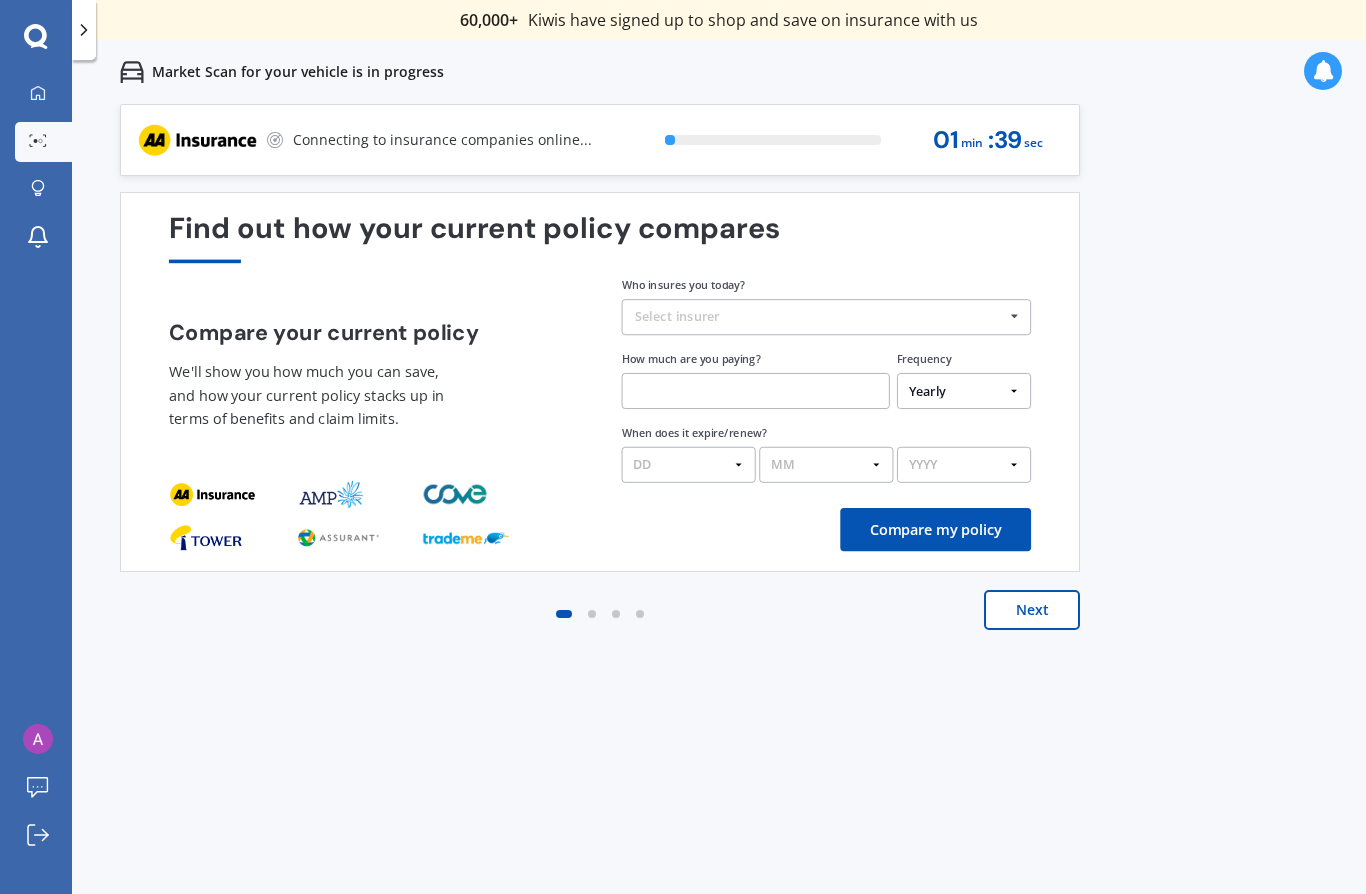 scroll, scrollTop: 0, scrollLeft: 0, axis: both 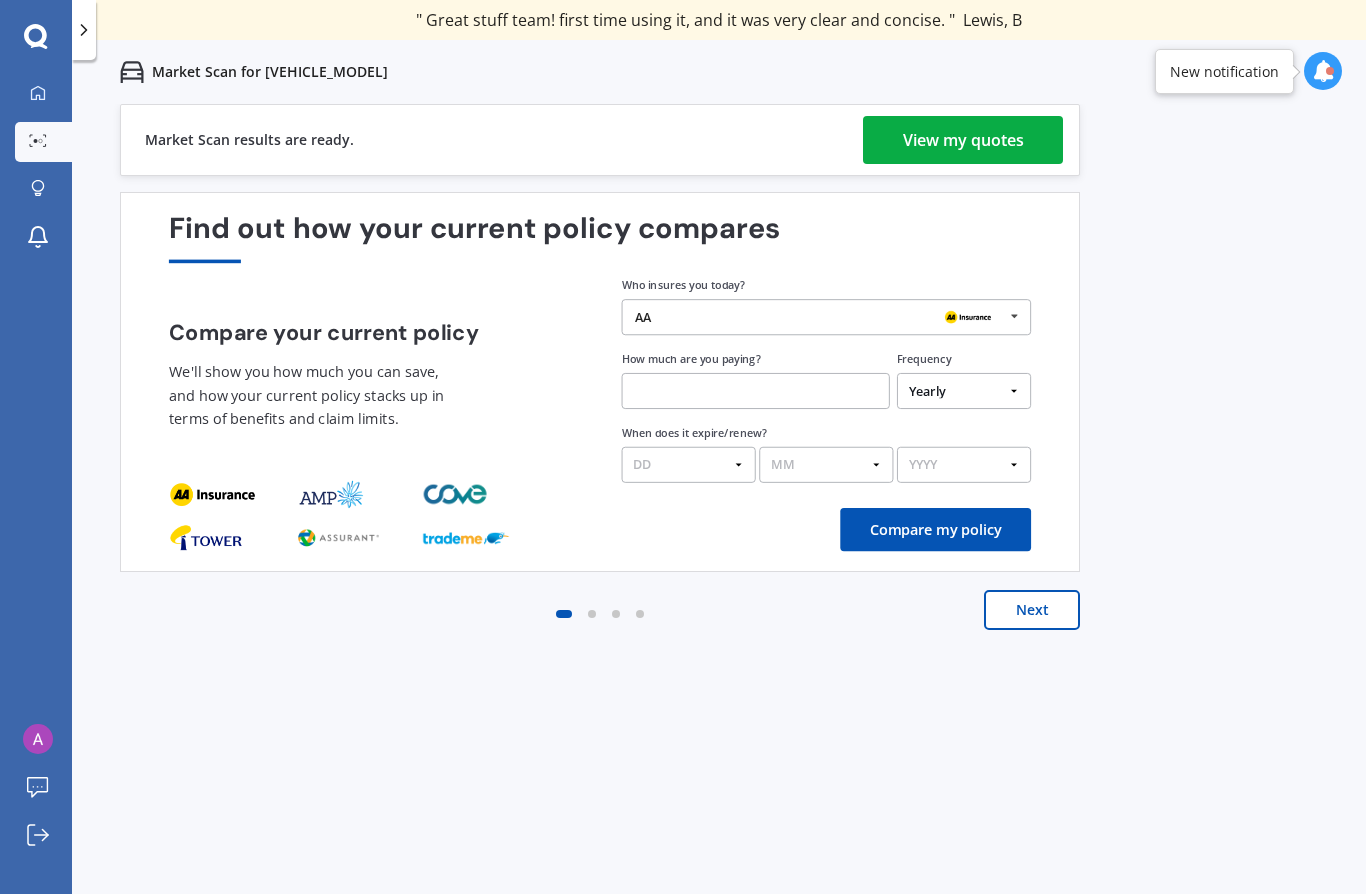click on "View my quotes" at bounding box center [963, 140] 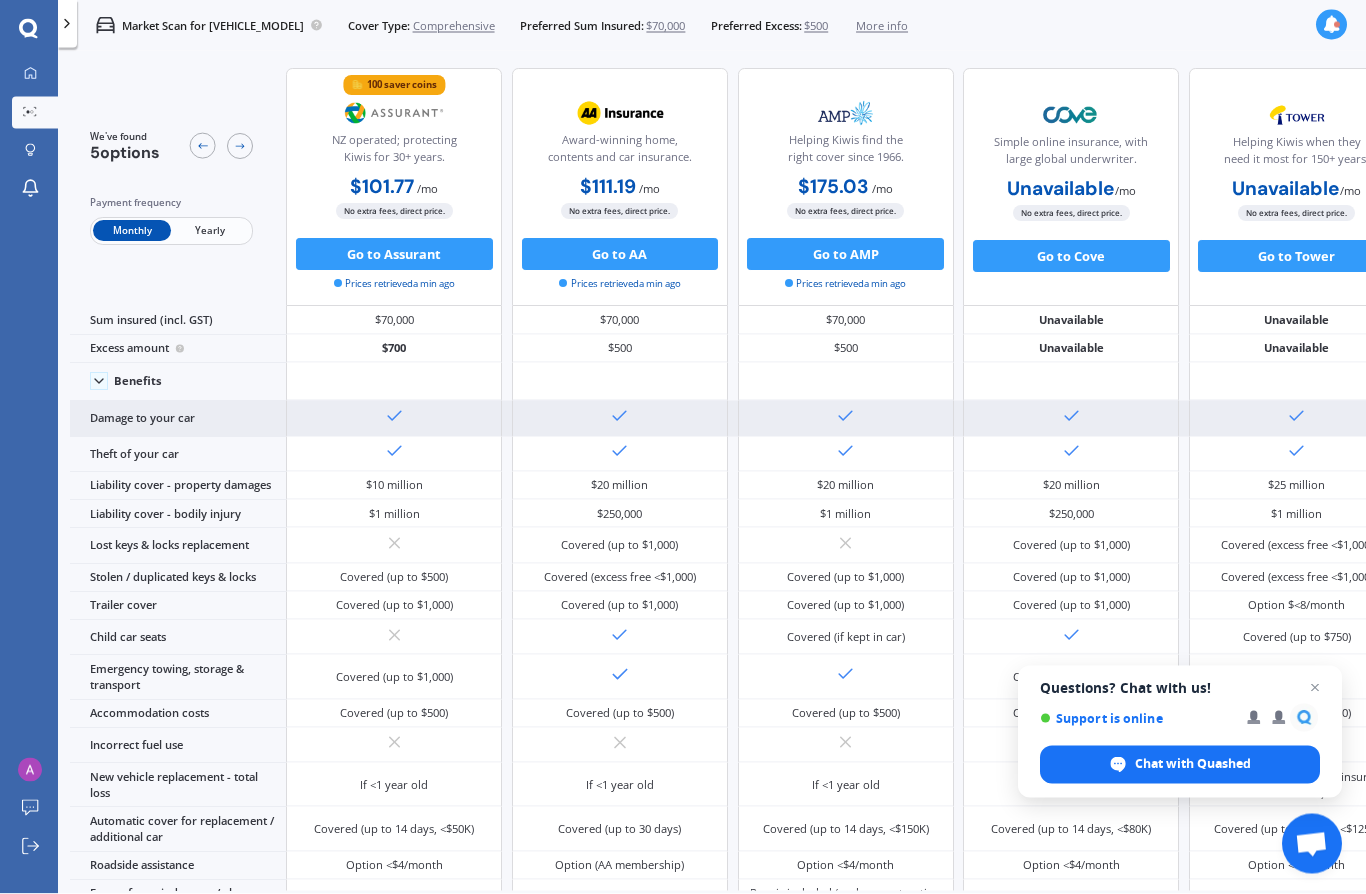 scroll, scrollTop: 0, scrollLeft: 0, axis: both 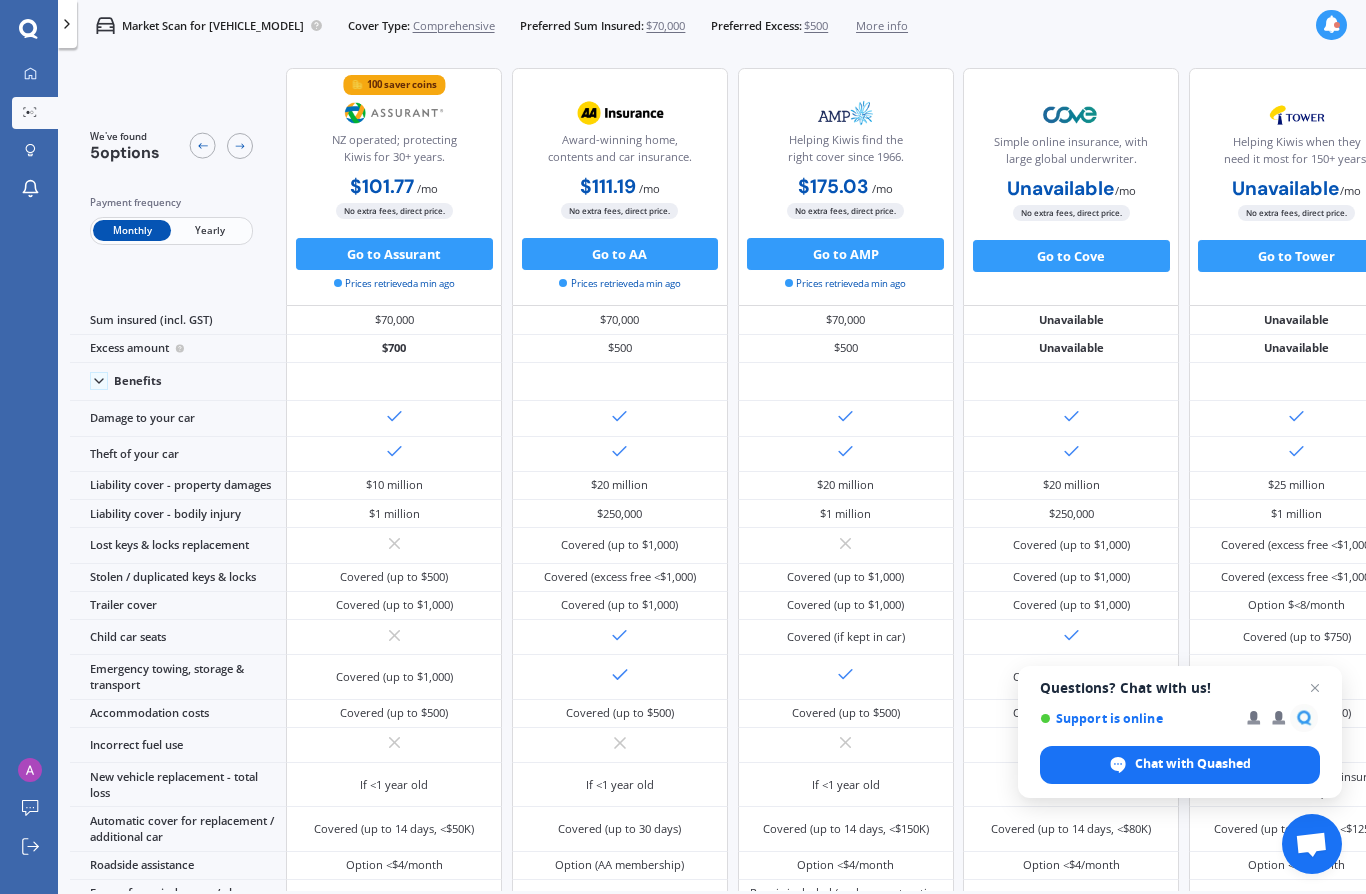 click on "Yearly" at bounding box center (210, 230) 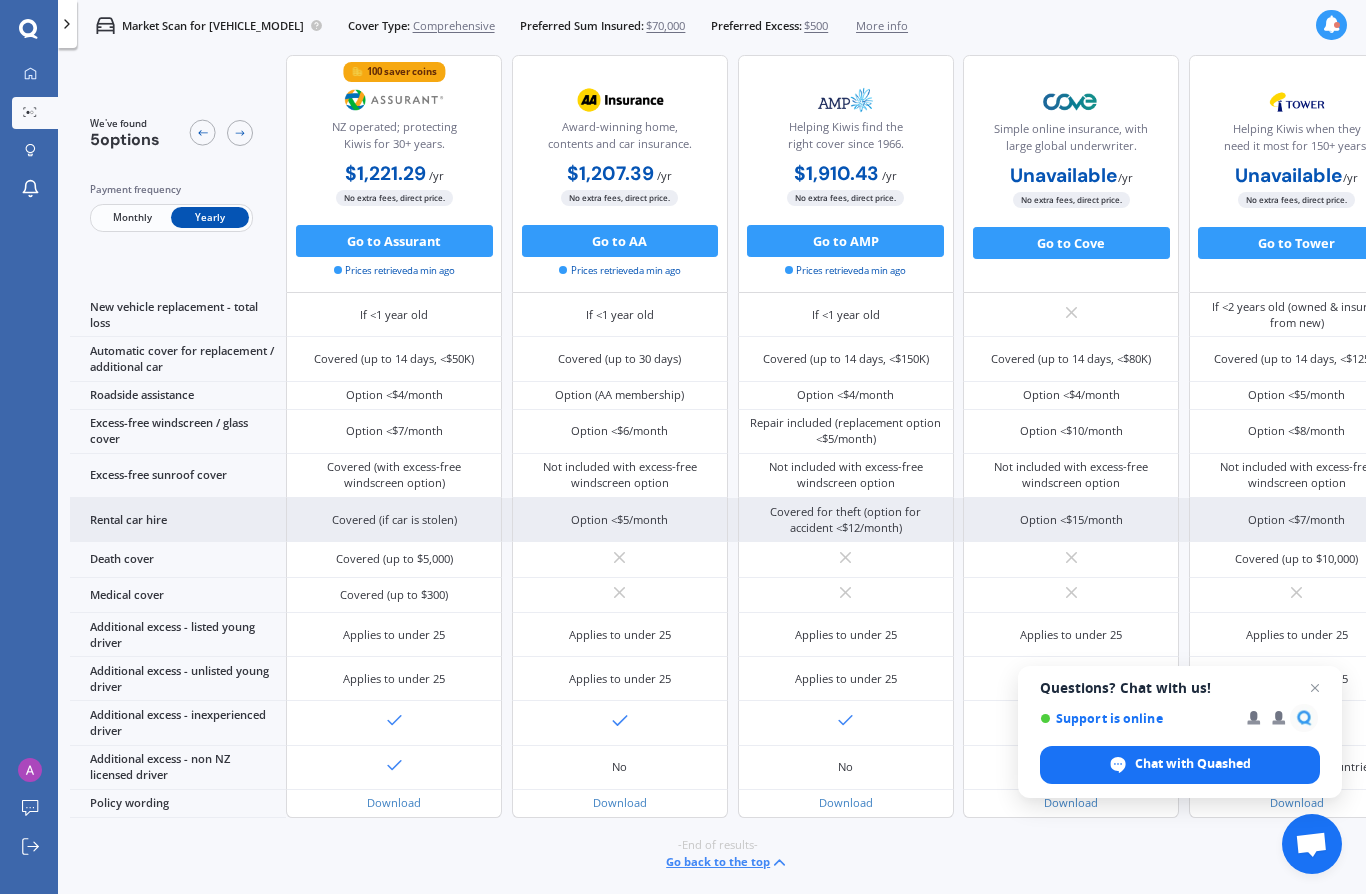 scroll, scrollTop: 835, scrollLeft: 0, axis: vertical 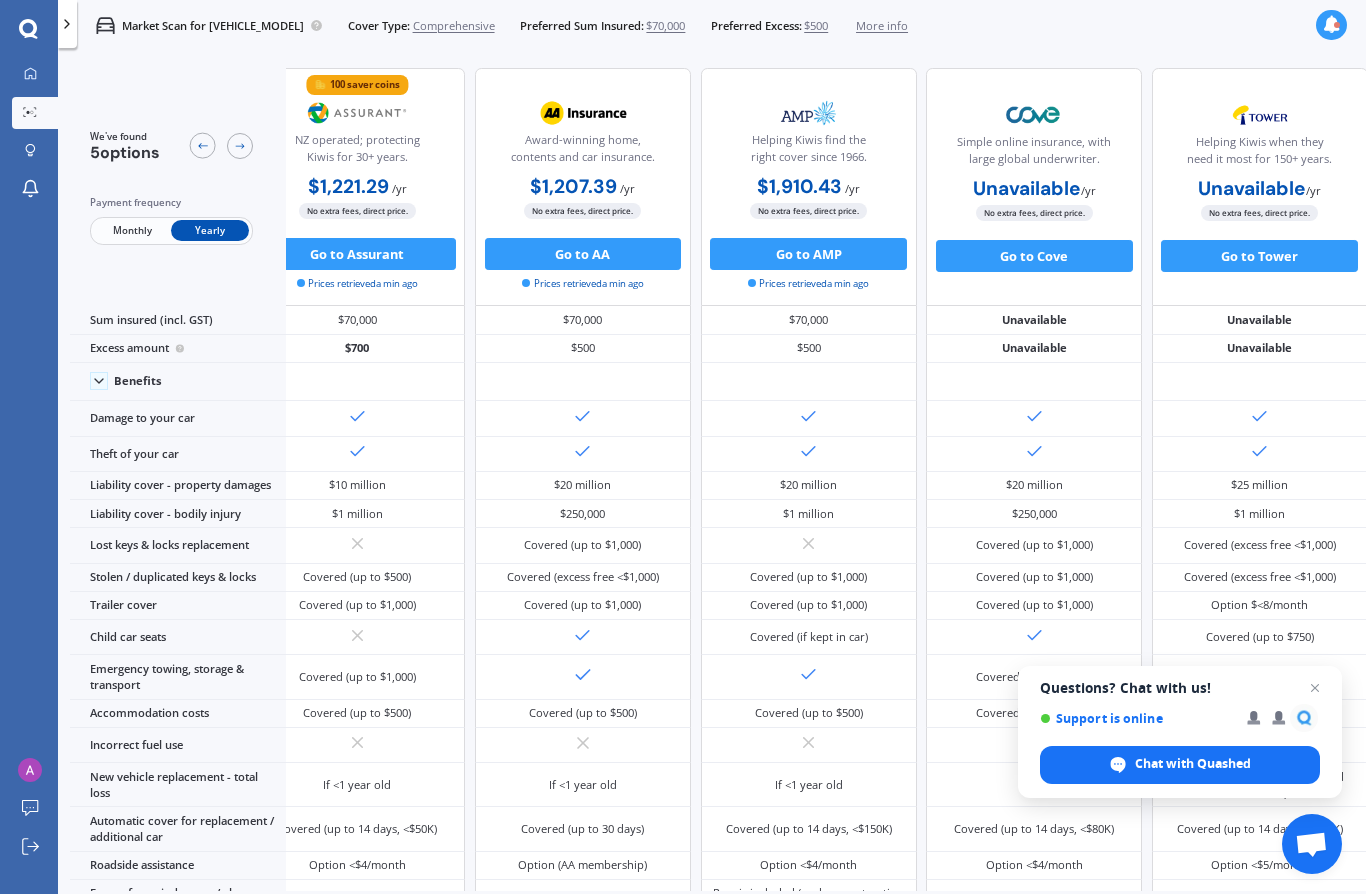 click 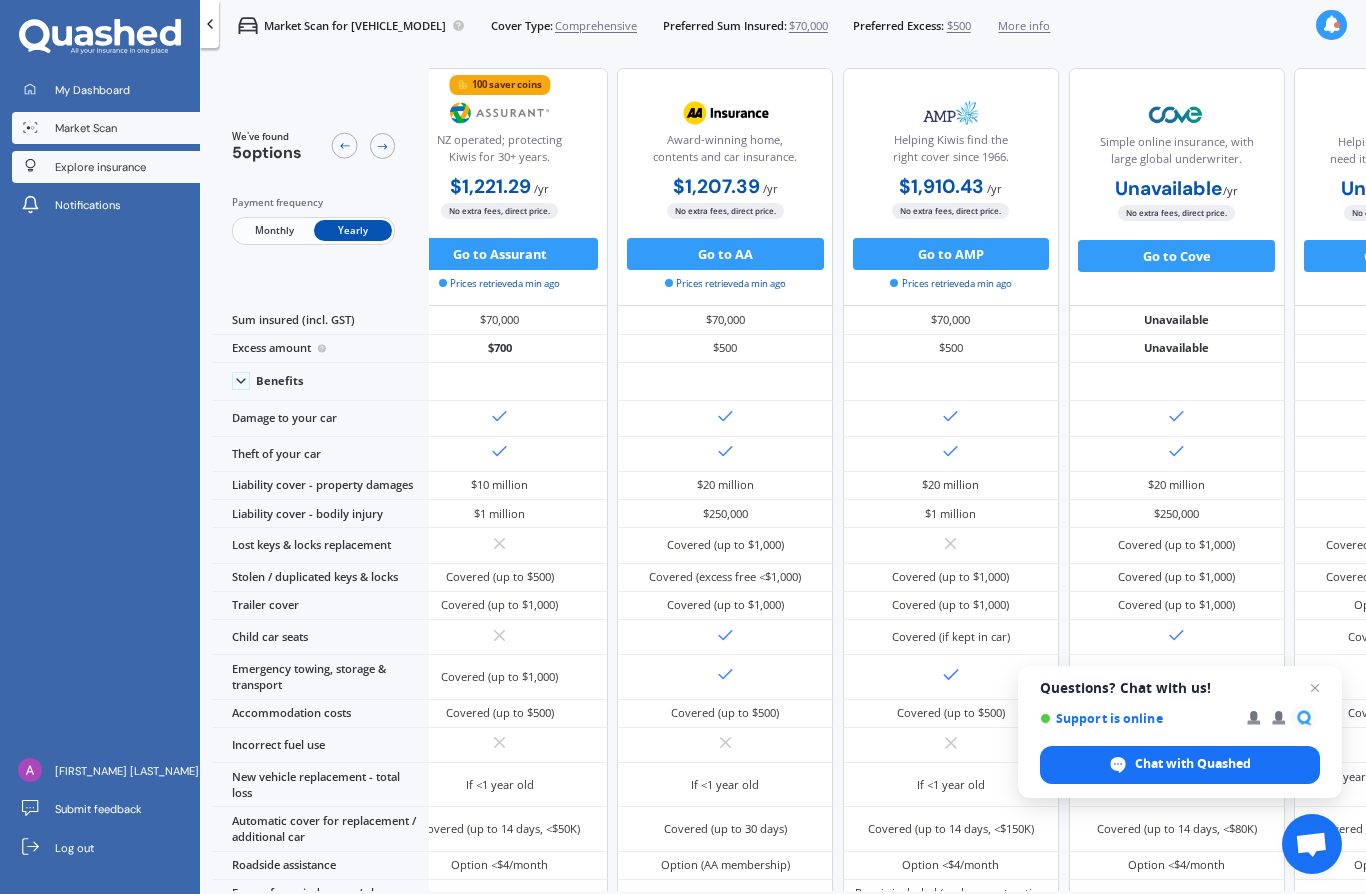 click on "Explore insurance" at bounding box center (100, 167) 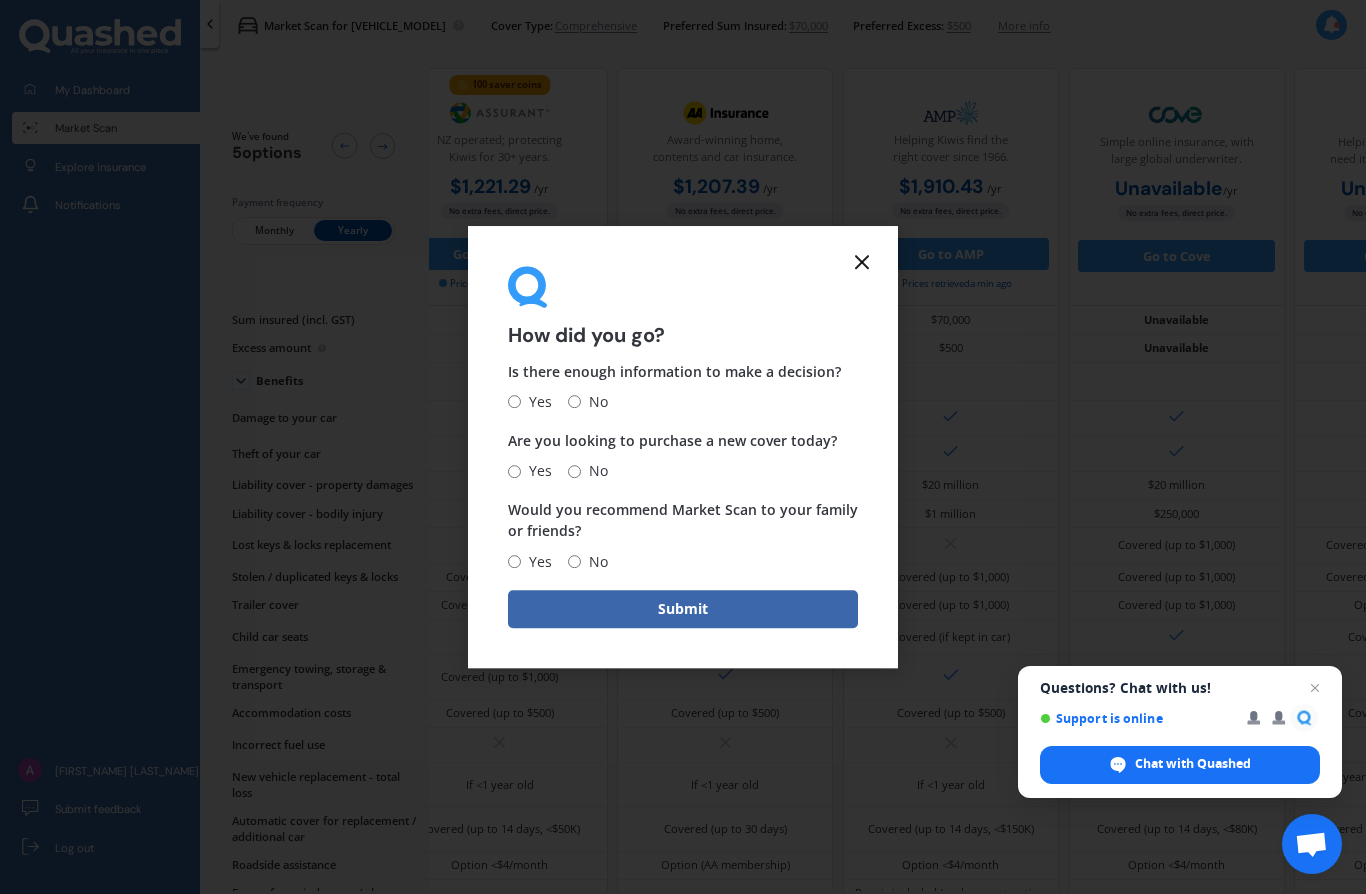 click on "No" at bounding box center (594, 402) 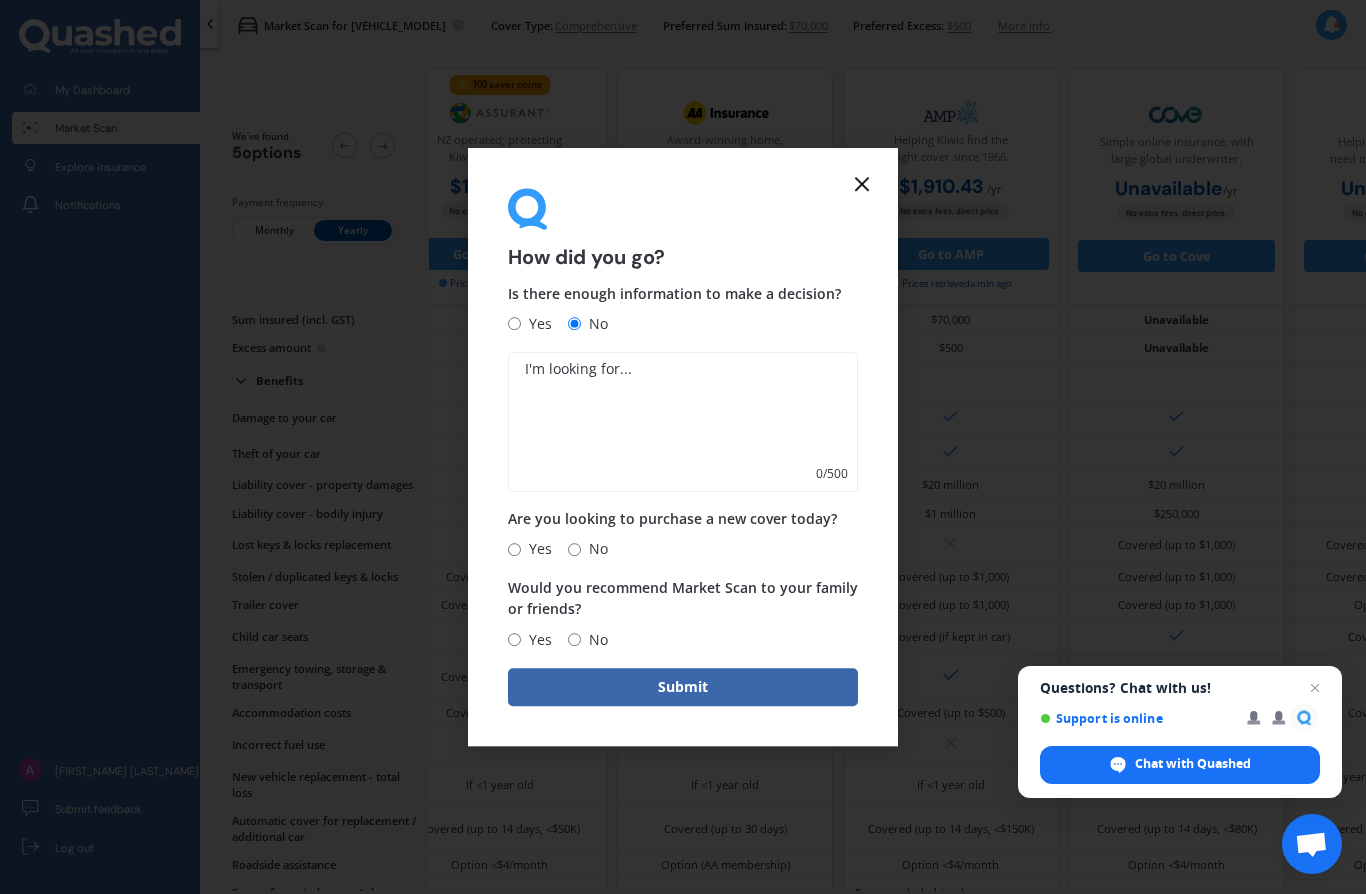 click 